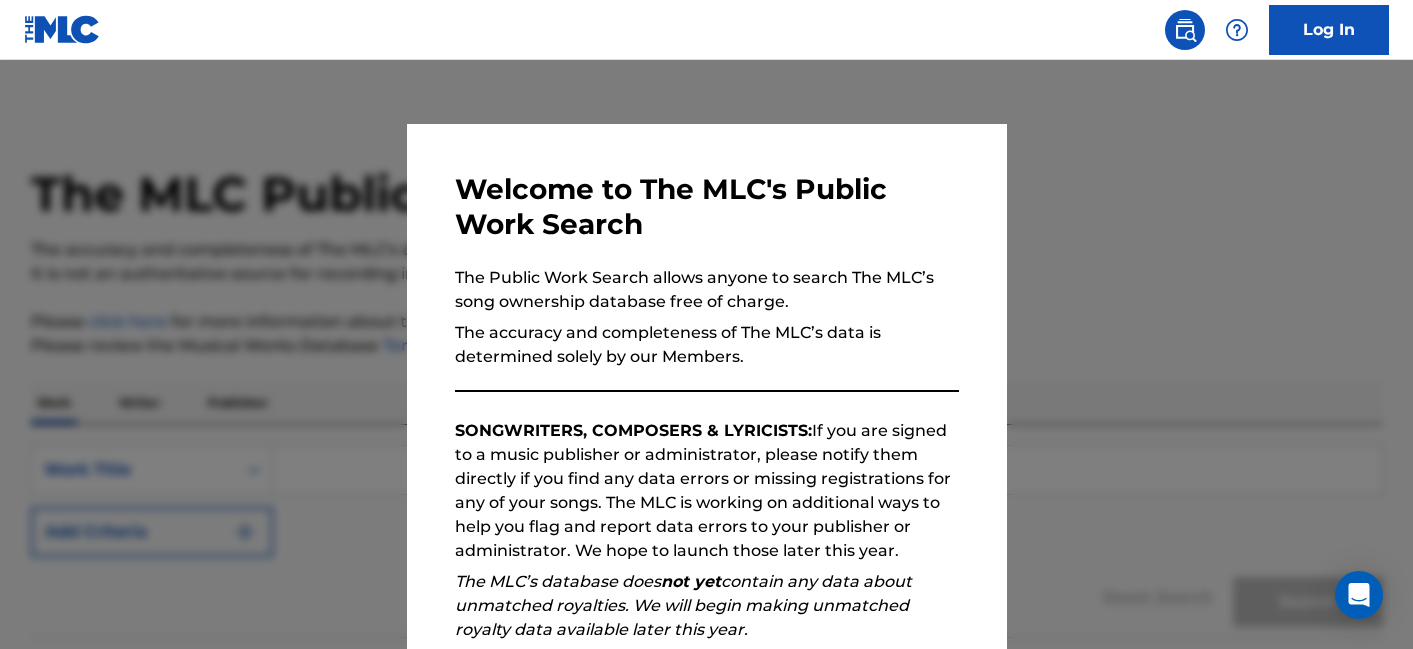 scroll, scrollTop: 0, scrollLeft: 0, axis: both 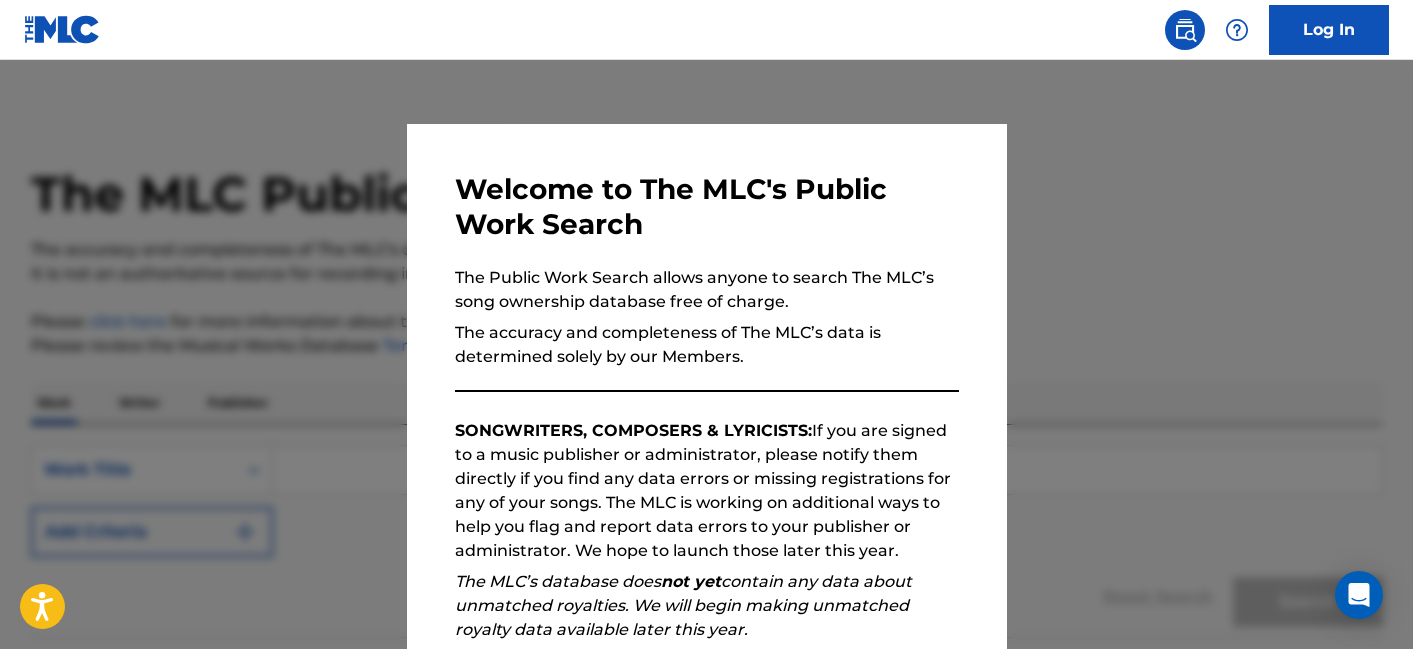 click at bounding box center (706, 384) 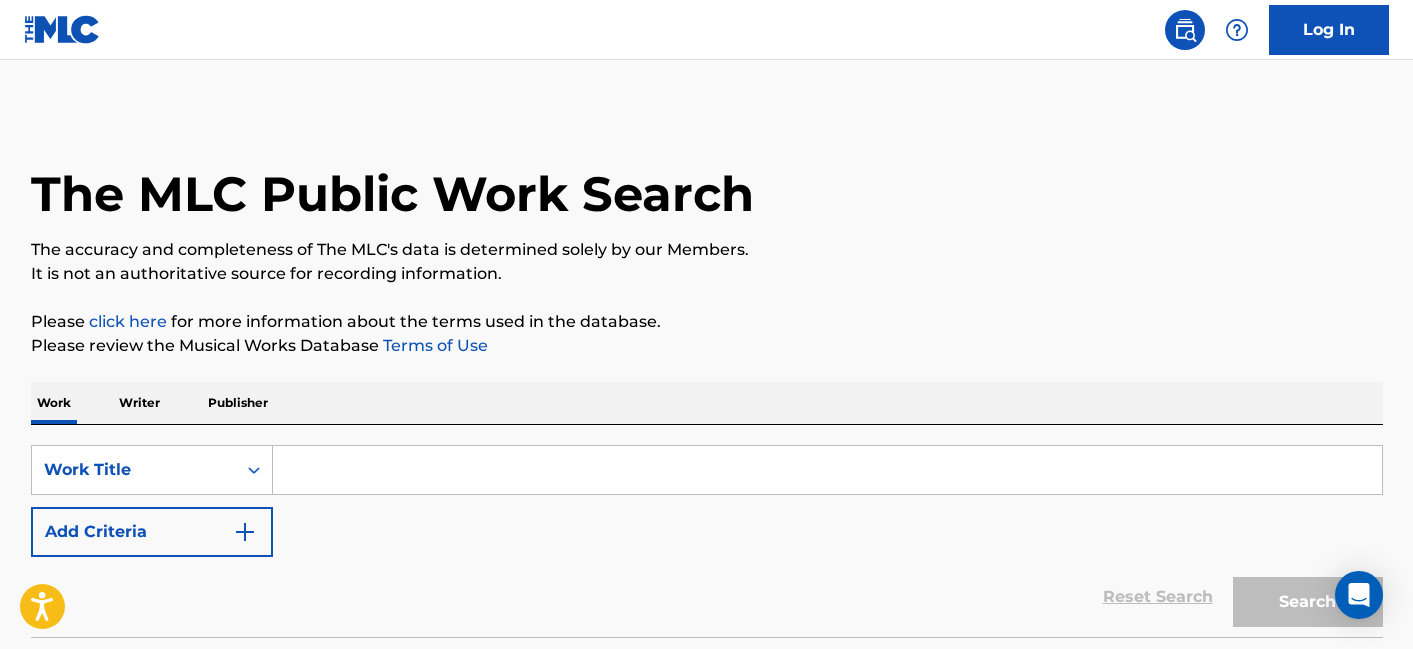 click at bounding box center [827, 470] 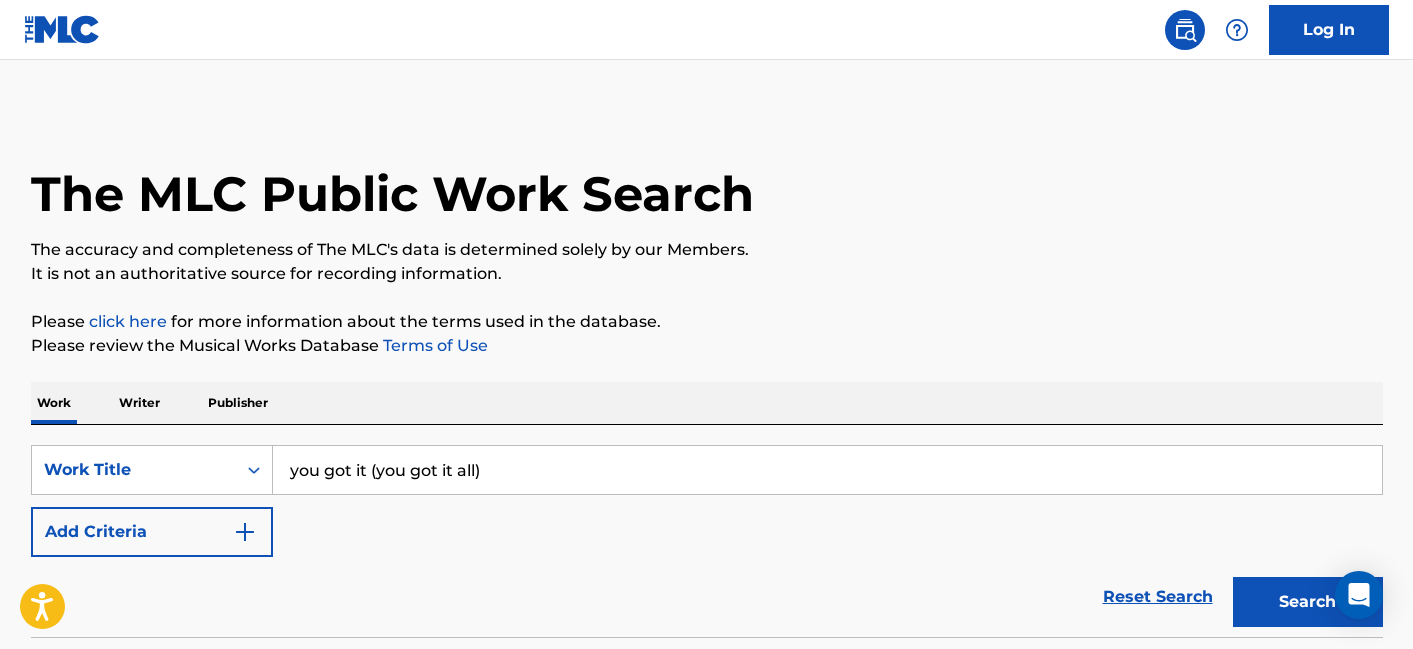 drag, startPoint x: 381, startPoint y: 474, endPoint x: 153, endPoint y: 442, distance: 230.23466 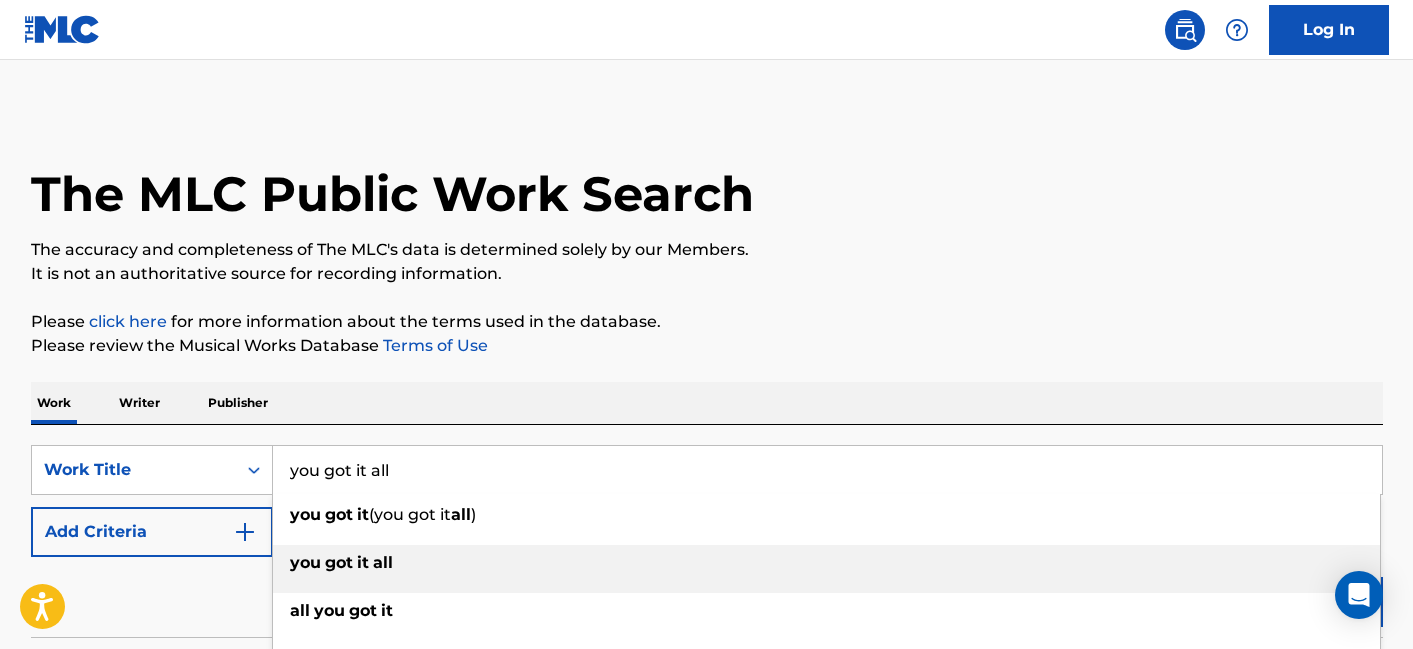 type on "you got it all" 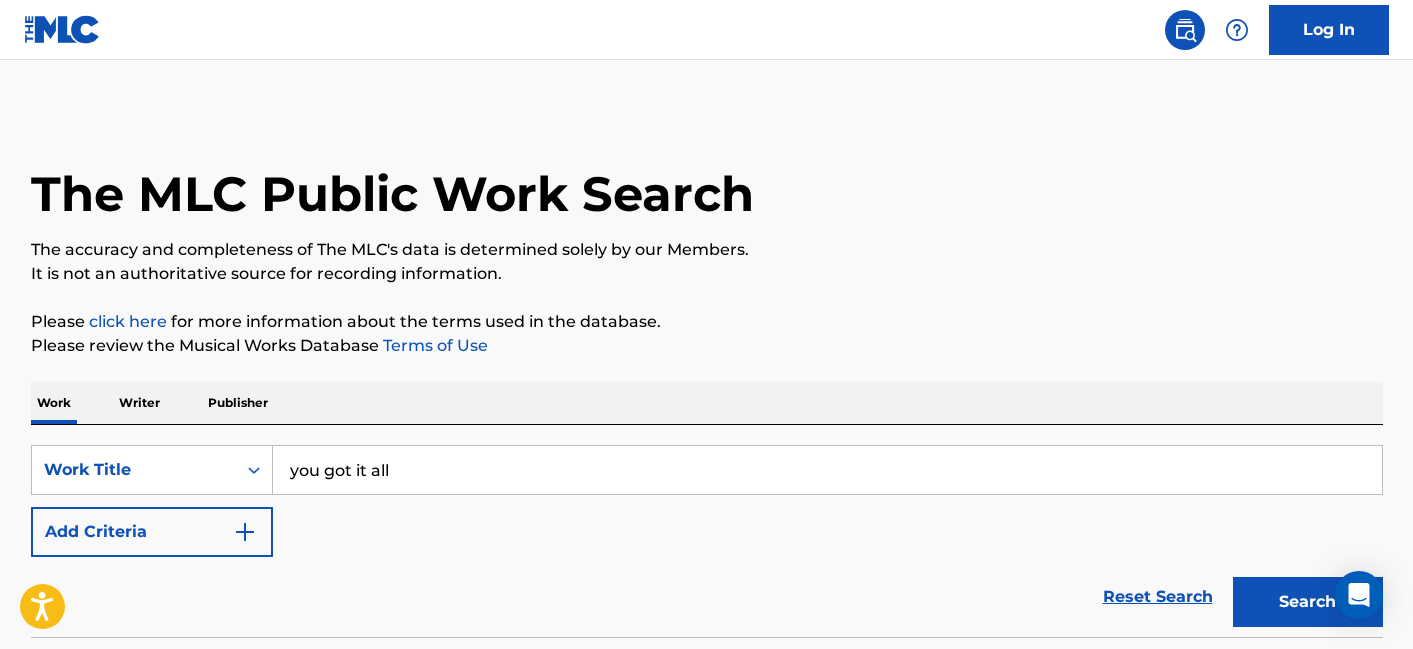 click on "Reset Search Search" at bounding box center (707, 597) 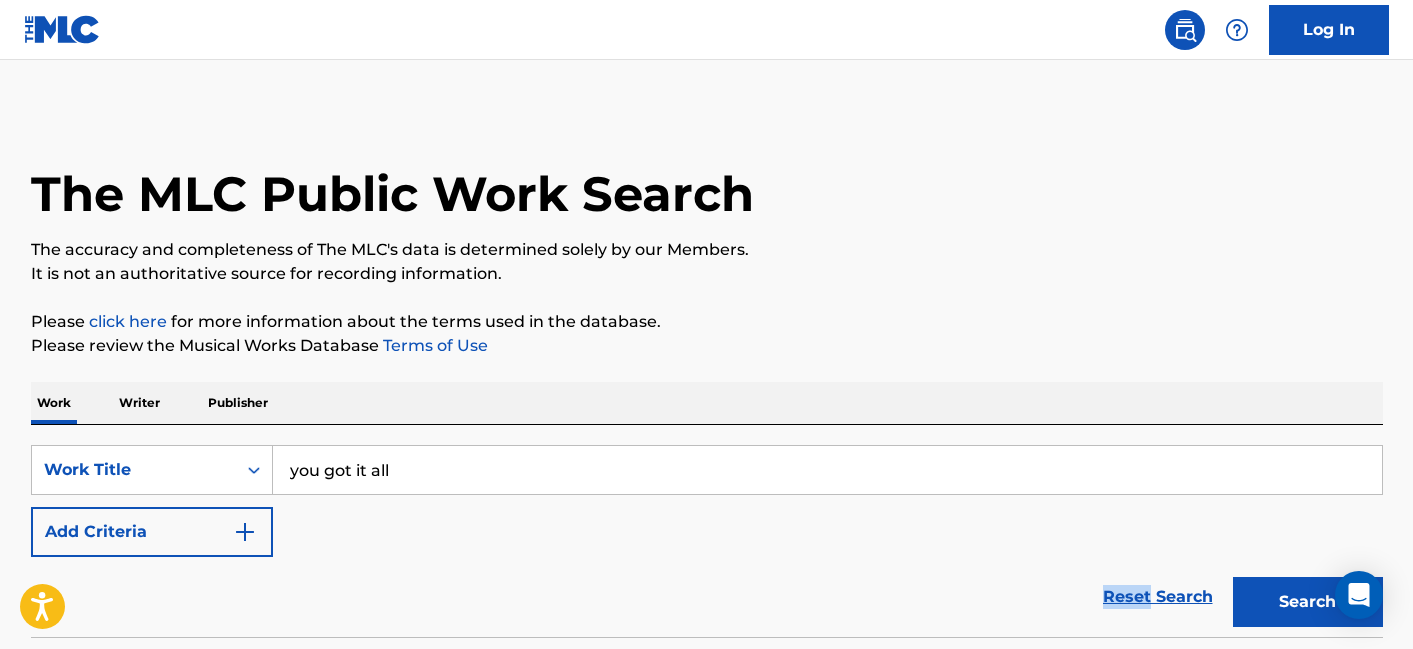 click on "Search" at bounding box center [1308, 602] 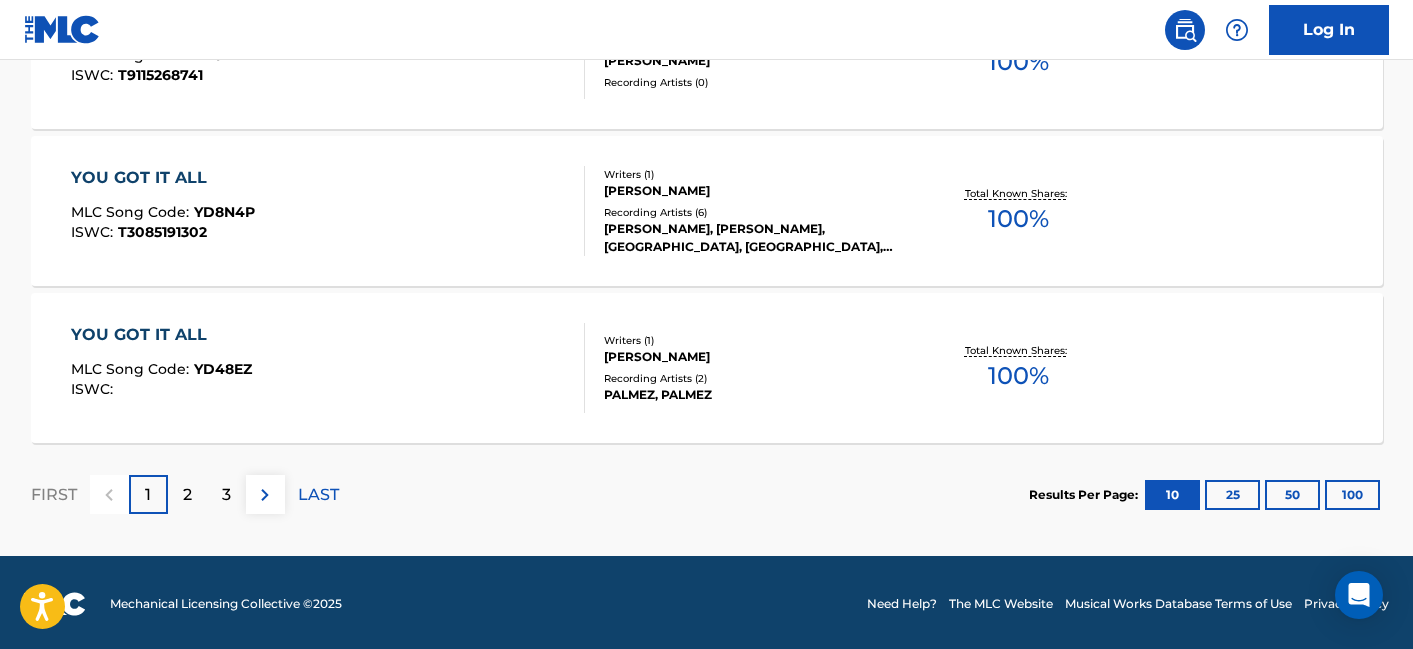 scroll, scrollTop: 1799, scrollLeft: 0, axis: vertical 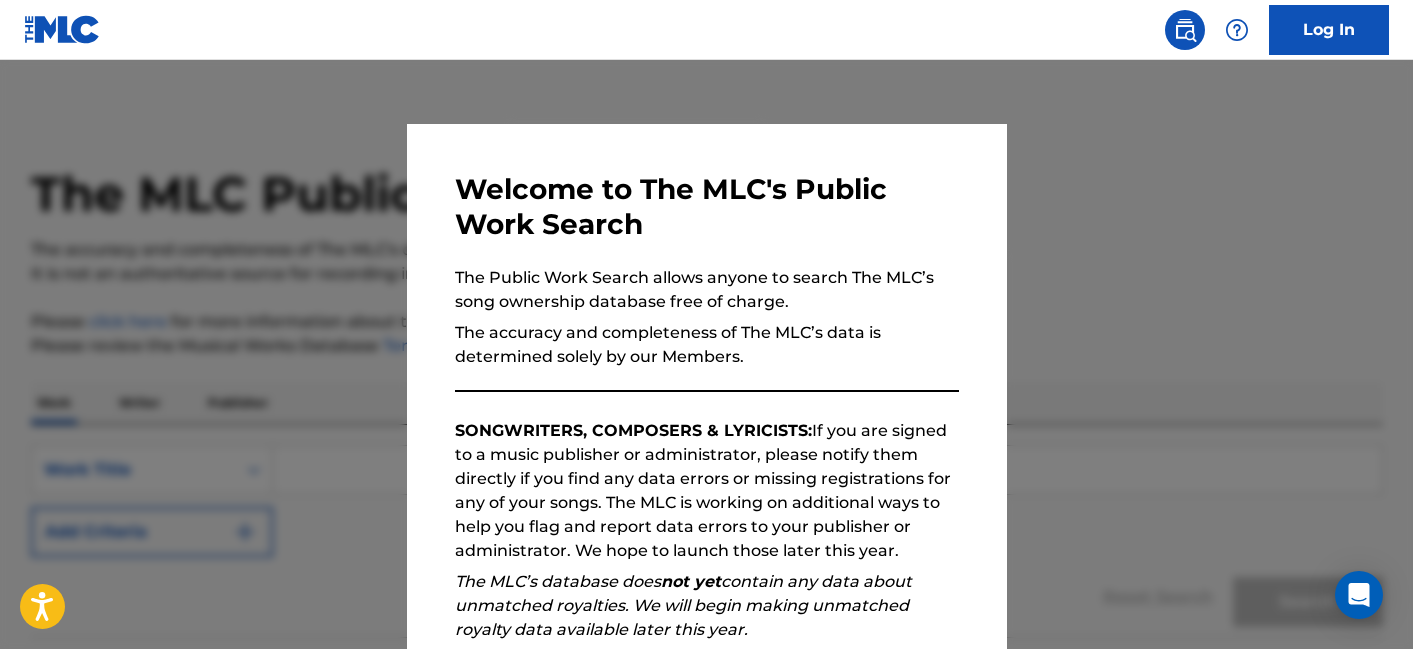 click at bounding box center [706, 384] 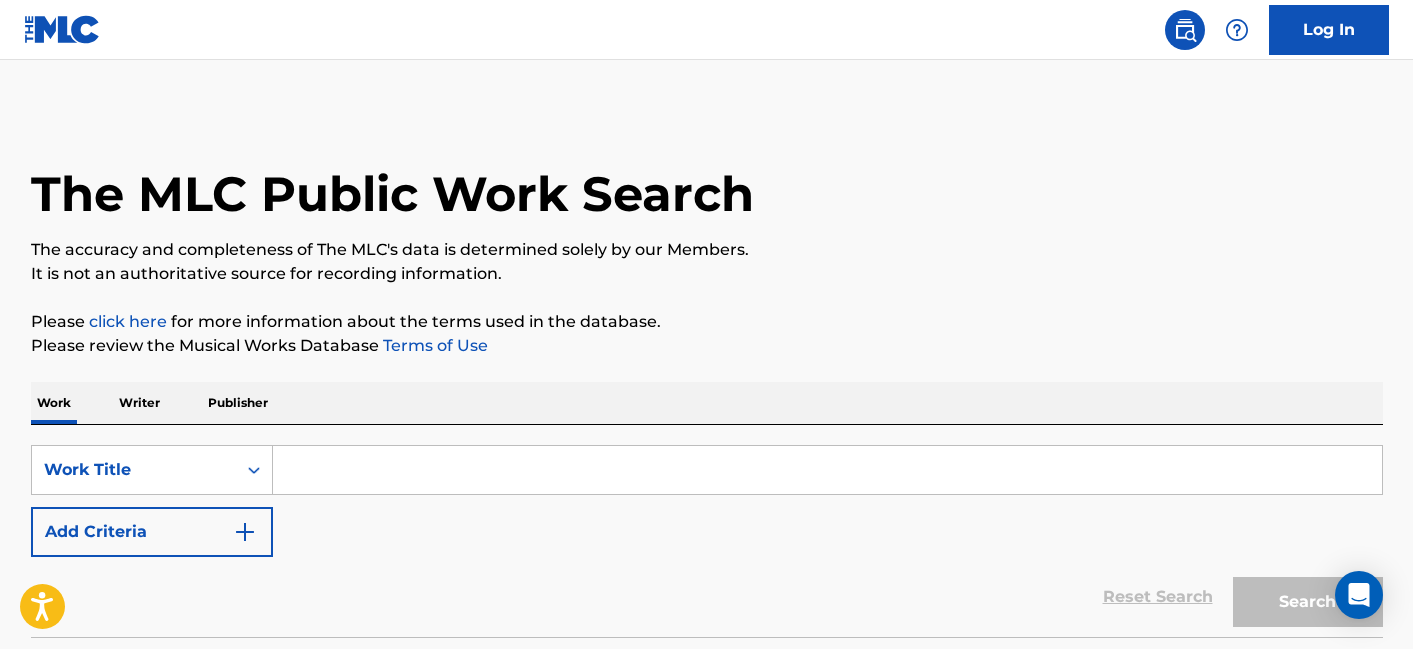 click at bounding box center (827, 470) 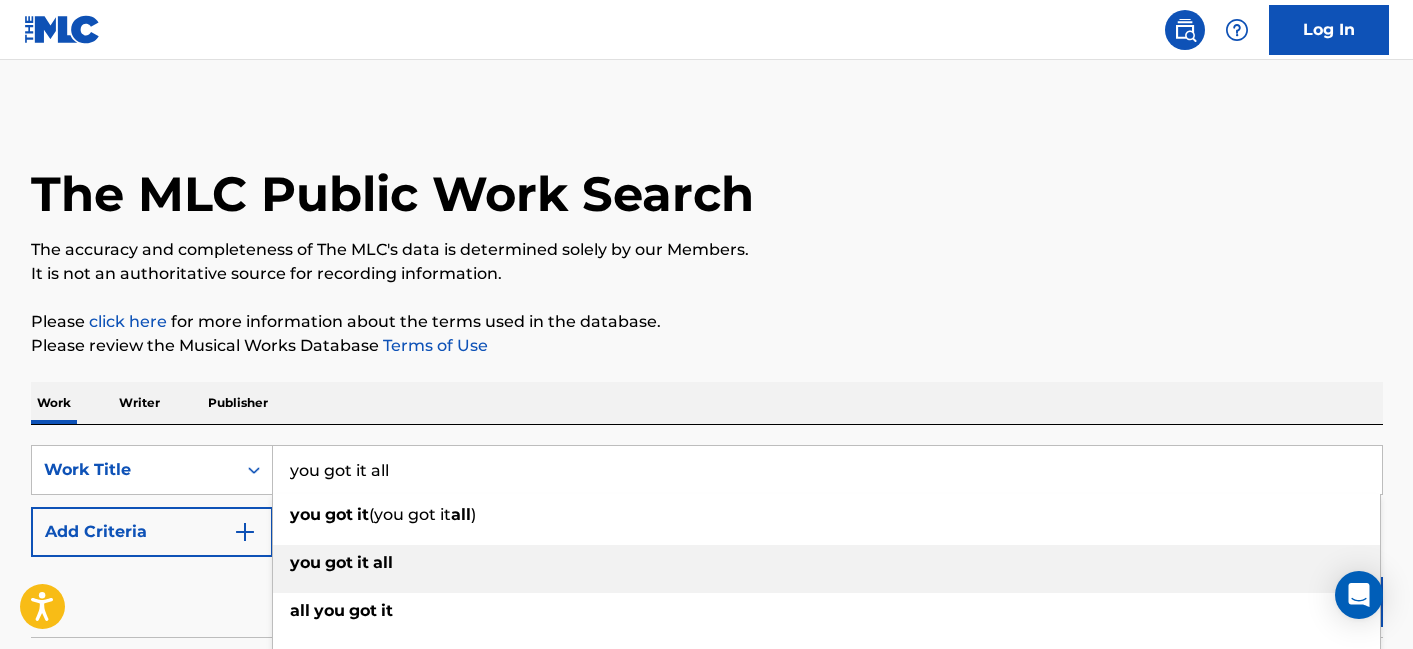 type on "you got it all" 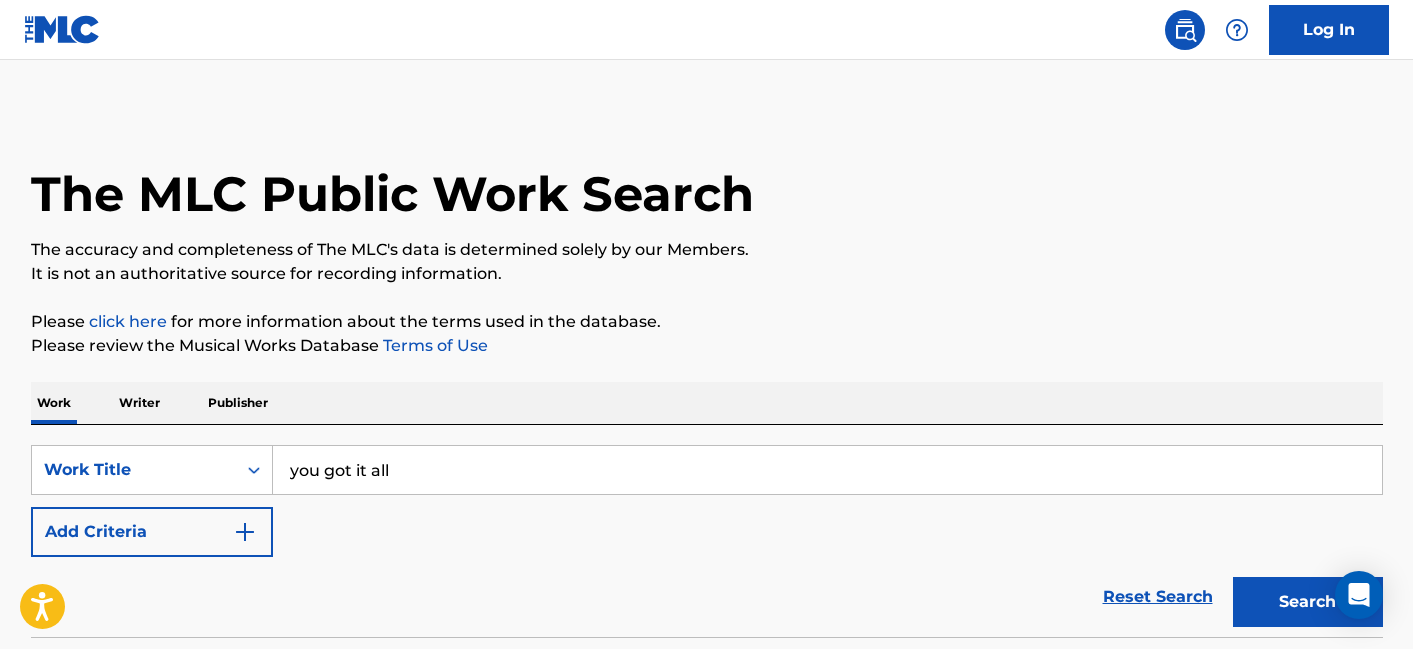 click at bounding box center (245, 532) 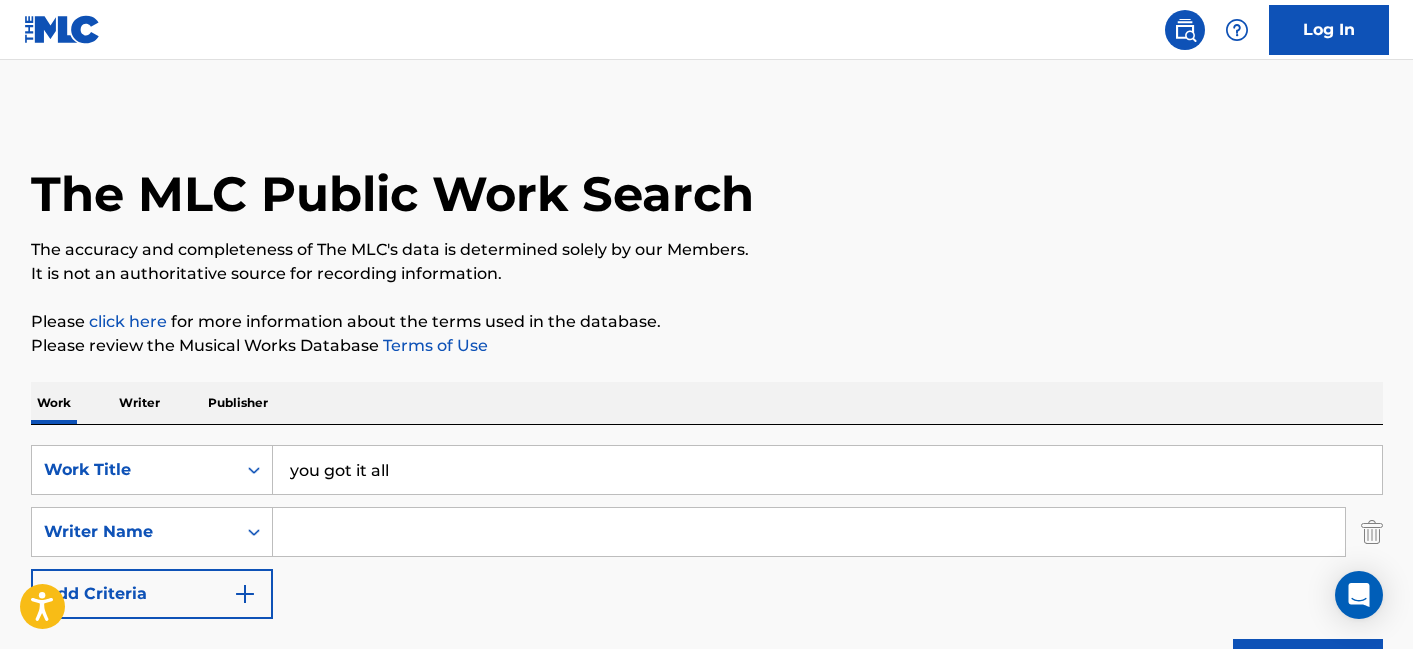 click at bounding box center (809, 532) 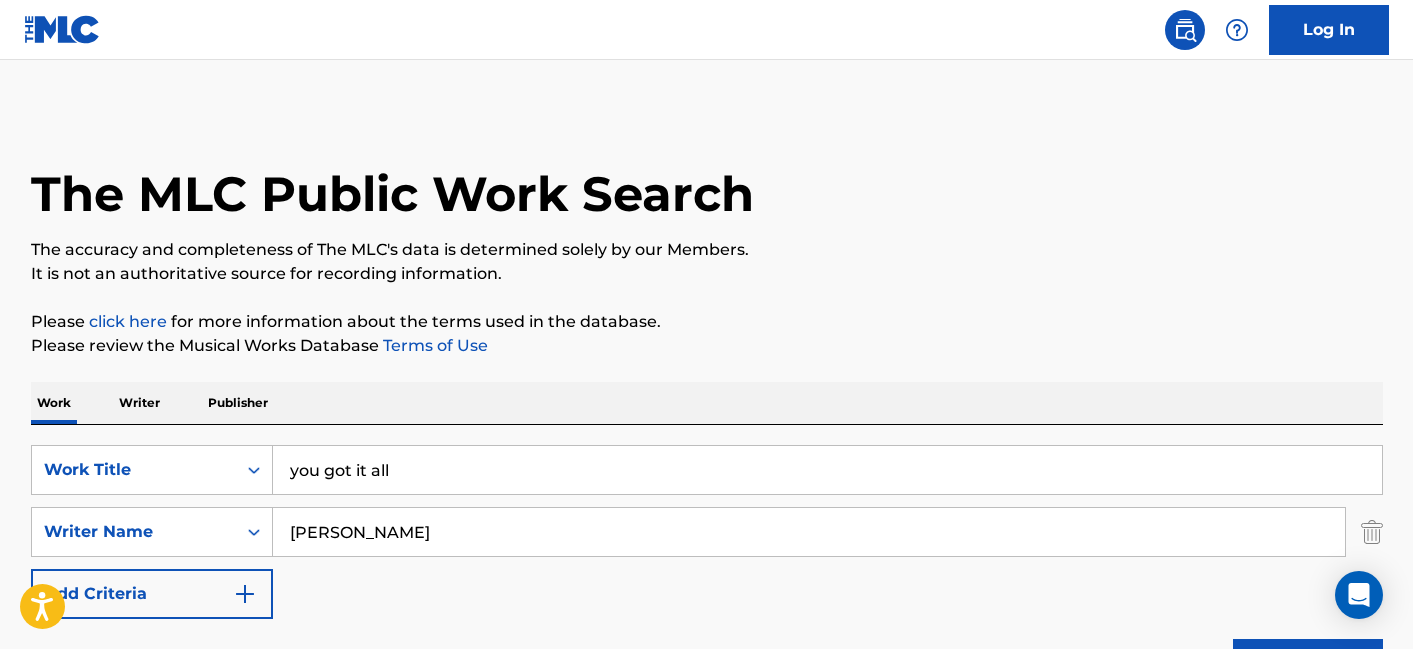 type on "holmes" 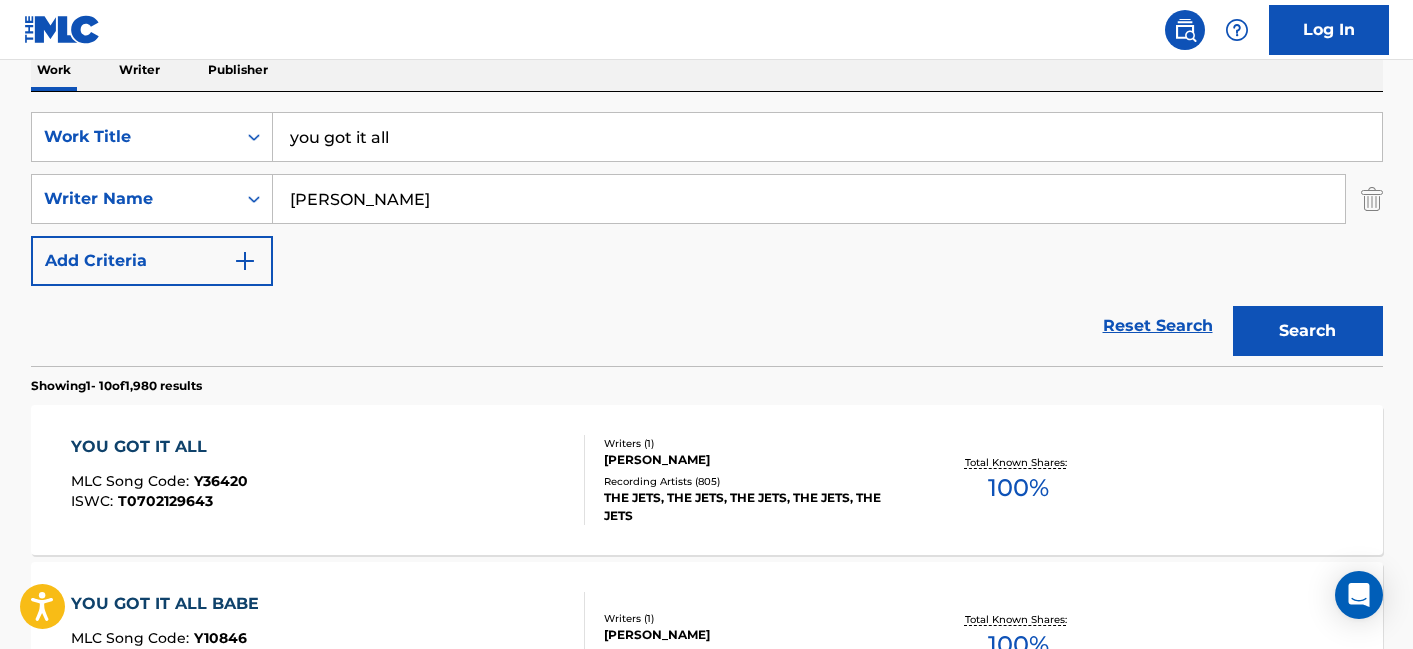scroll, scrollTop: 336, scrollLeft: 0, axis: vertical 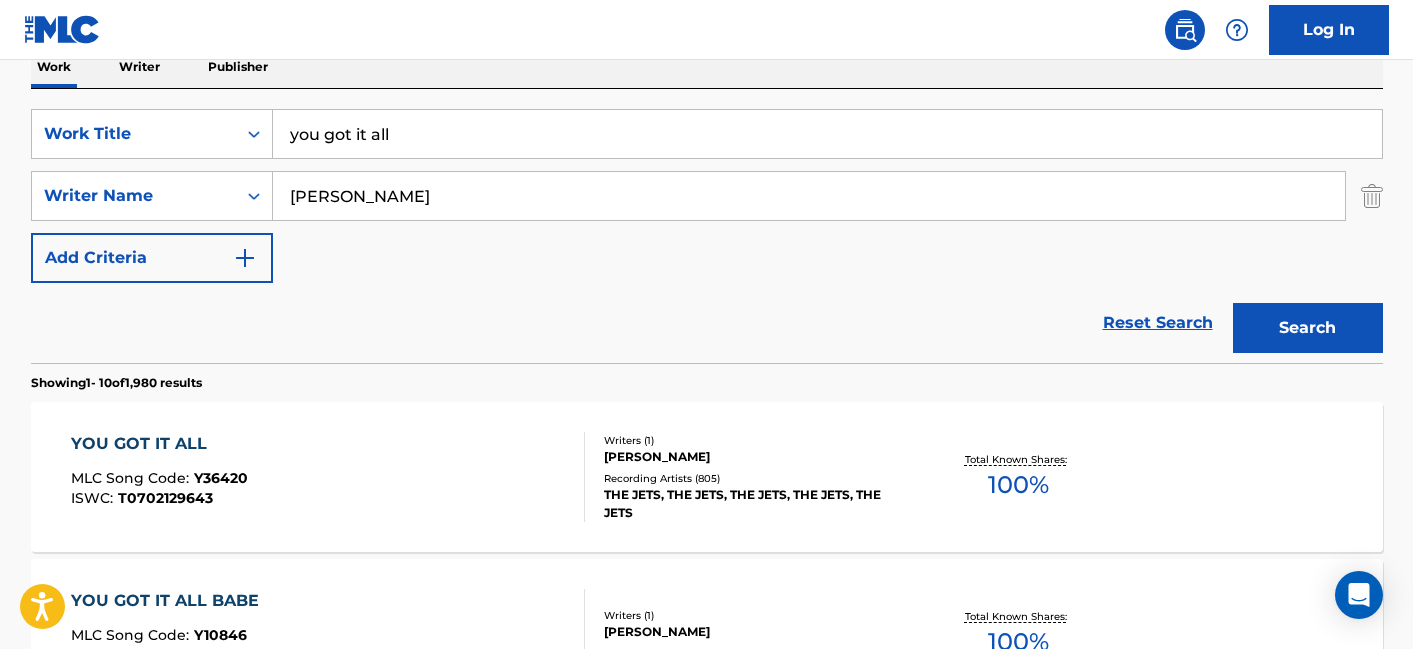 click on "YOU GOT IT ALL MLC Song Code : Y36420 ISWC : T0702129643" at bounding box center [328, 477] 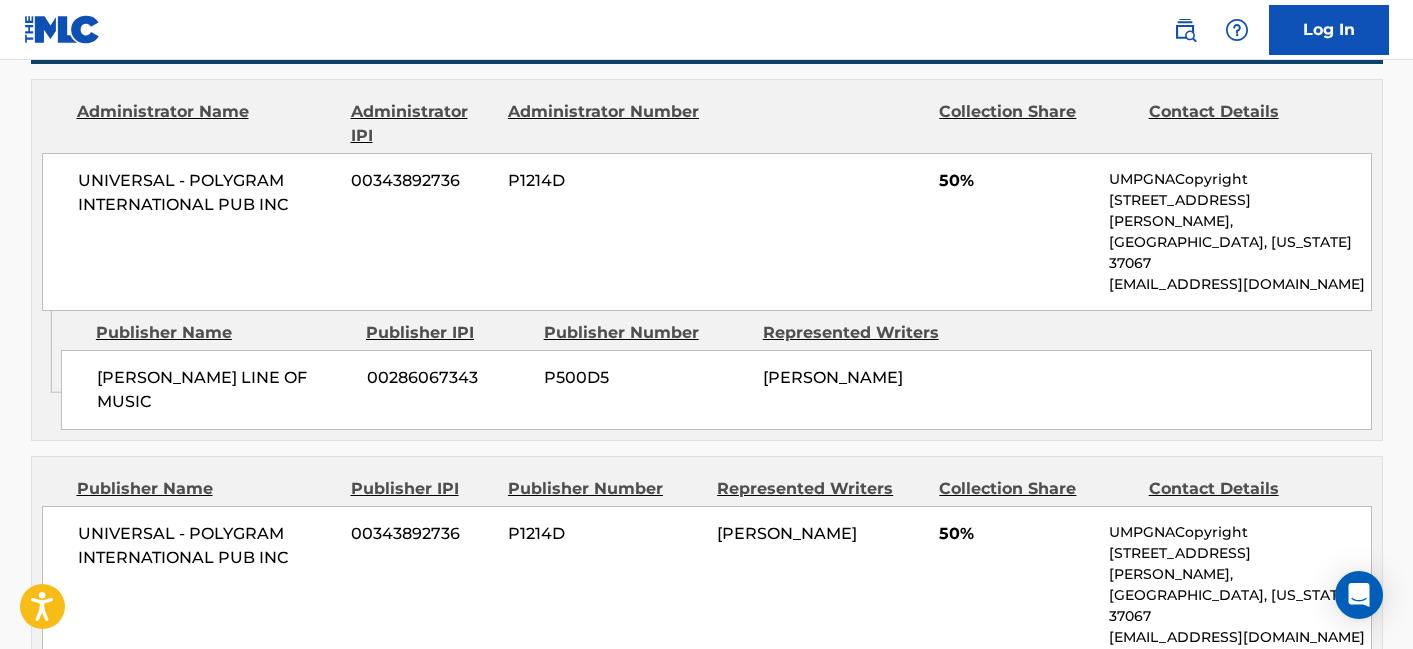 scroll, scrollTop: 1012, scrollLeft: 0, axis: vertical 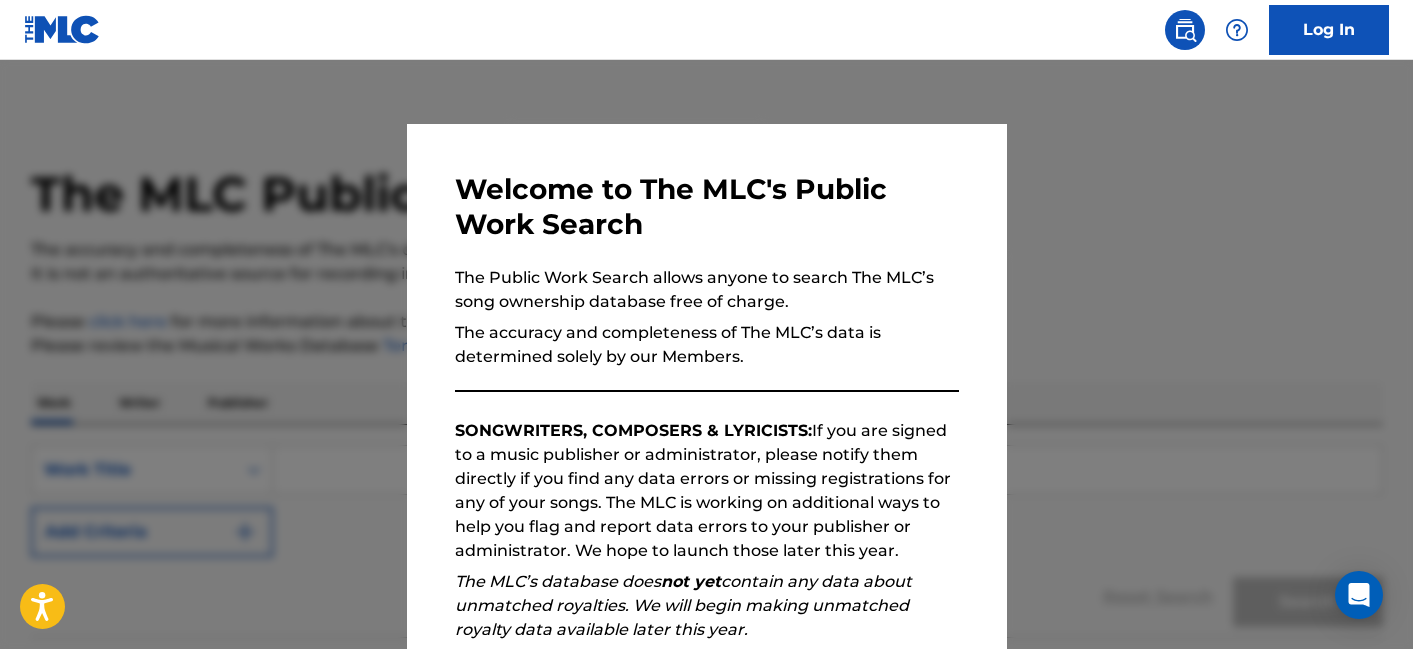 click at bounding box center (706, 384) 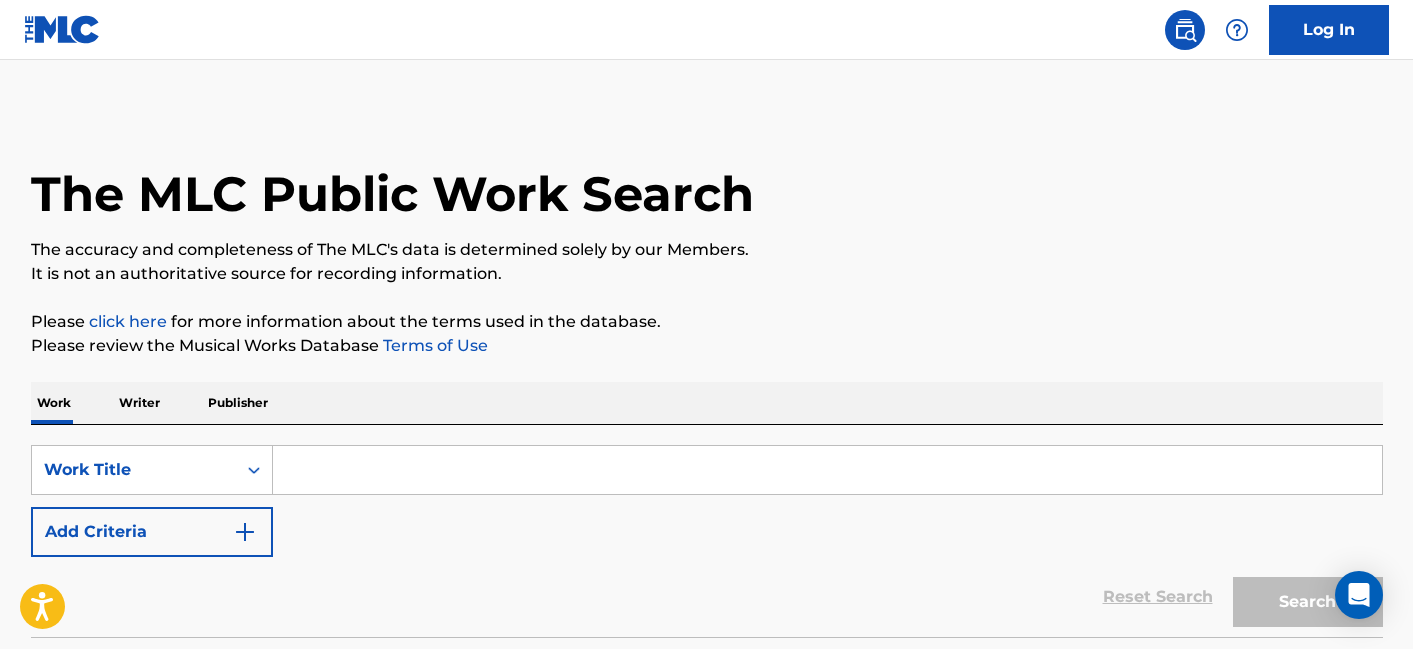 click at bounding box center [827, 470] 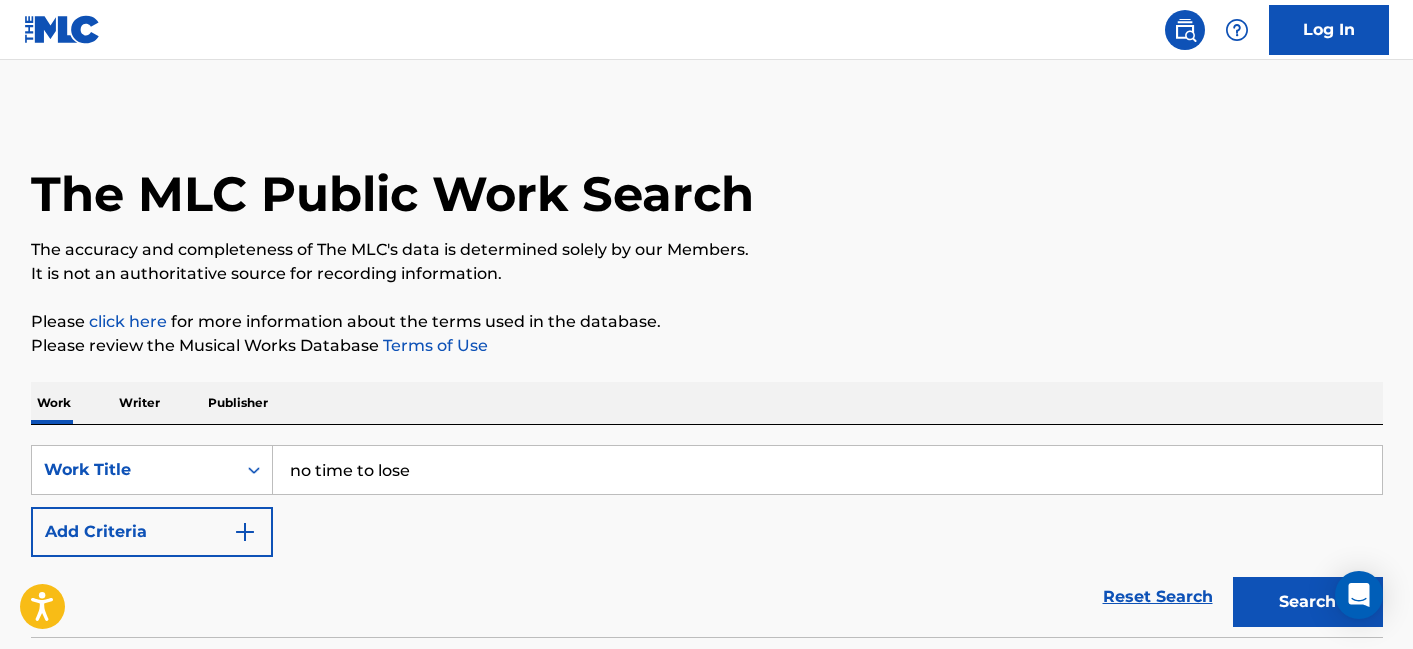 type on "no time to lose" 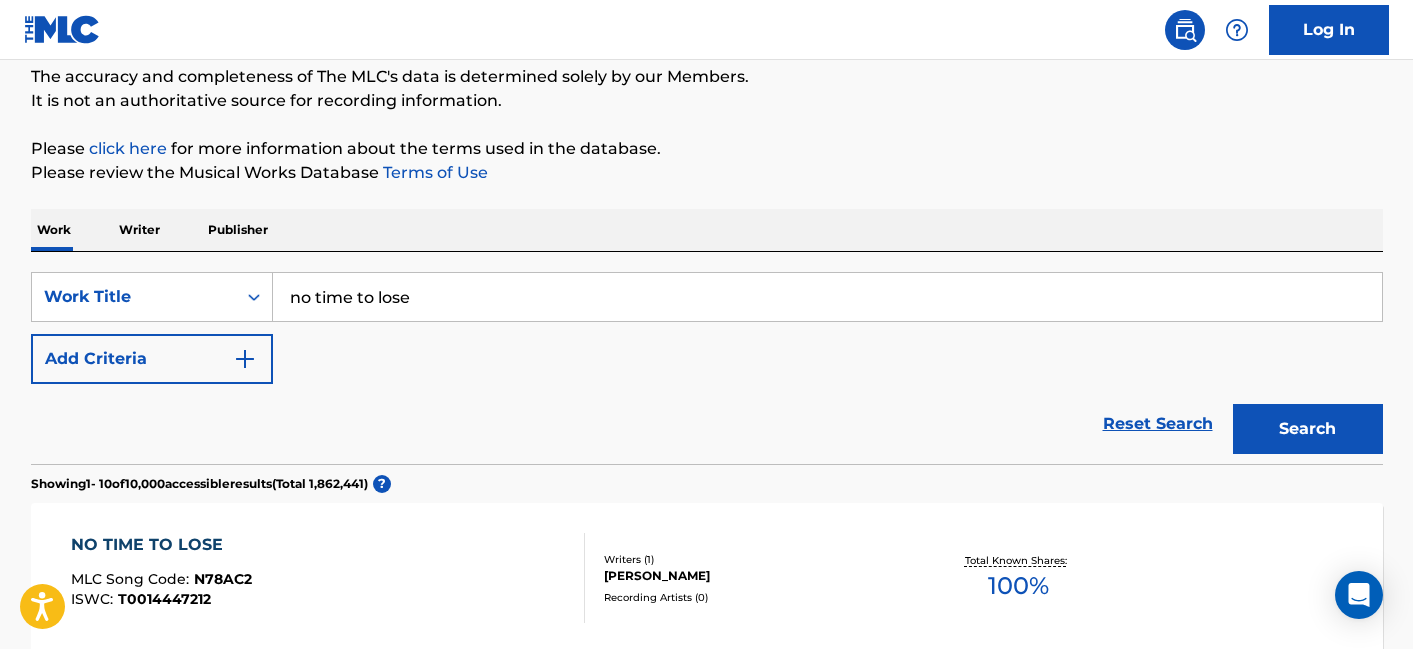 scroll, scrollTop: 7, scrollLeft: 0, axis: vertical 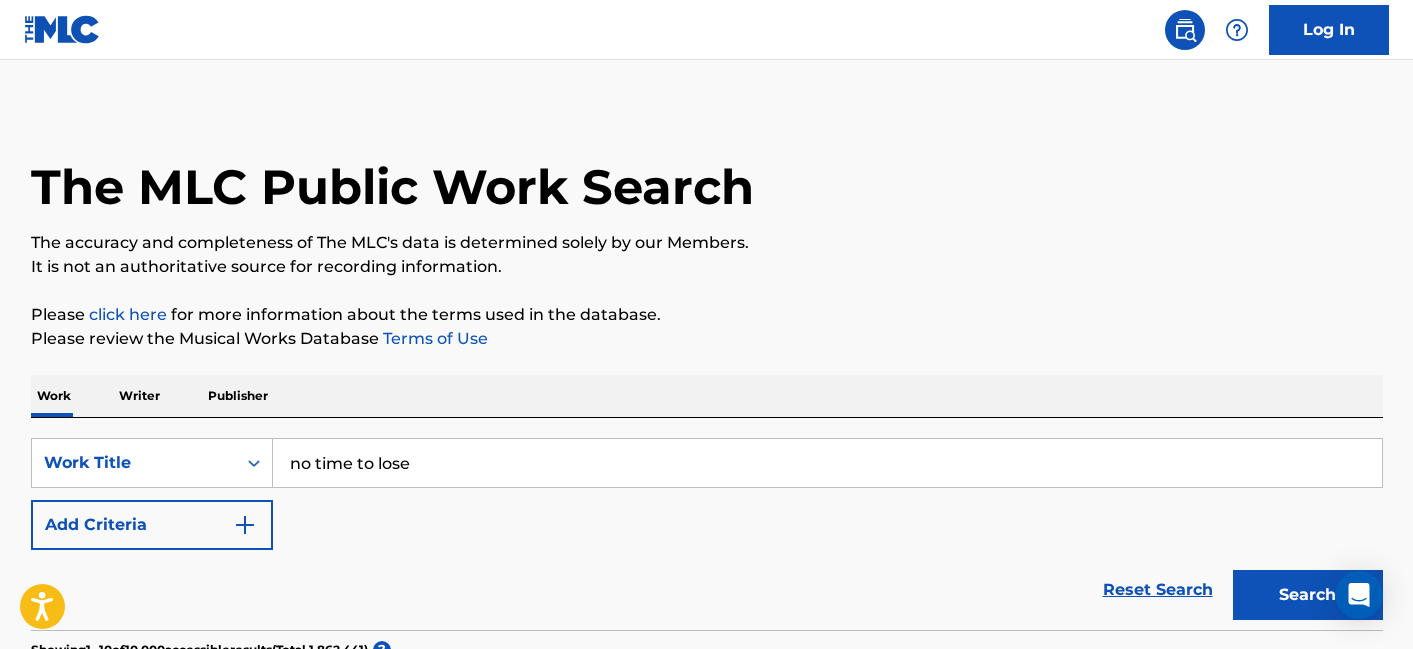 click at bounding box center [245, 525] 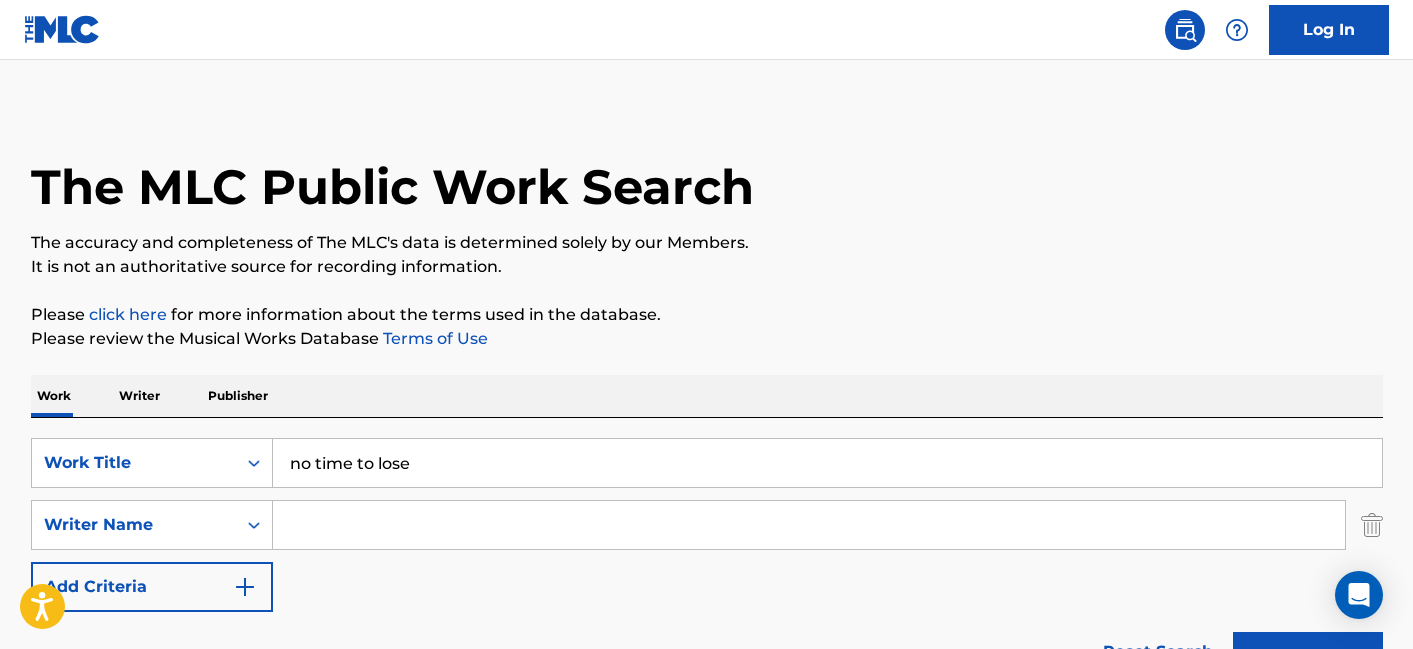 click at bounding box center (809, 525) 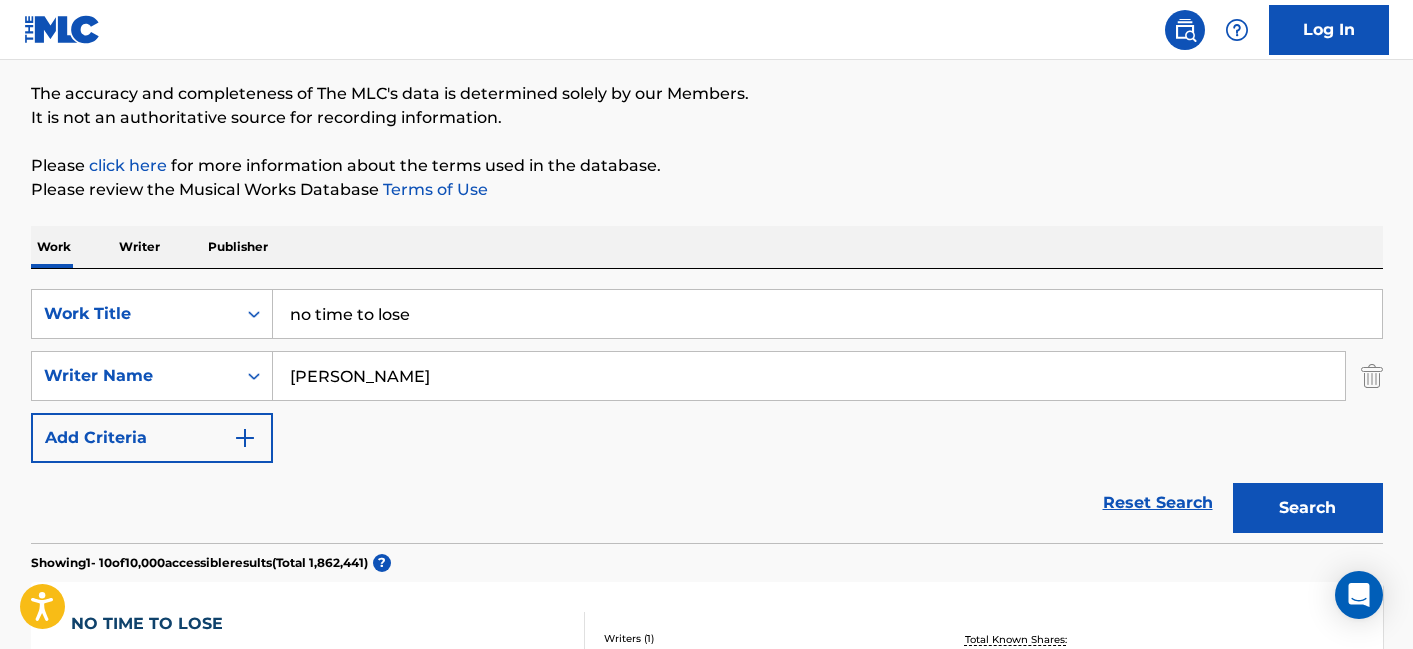 scroll, scrollTop: 208, scrollLeft: 0, axis: vertical 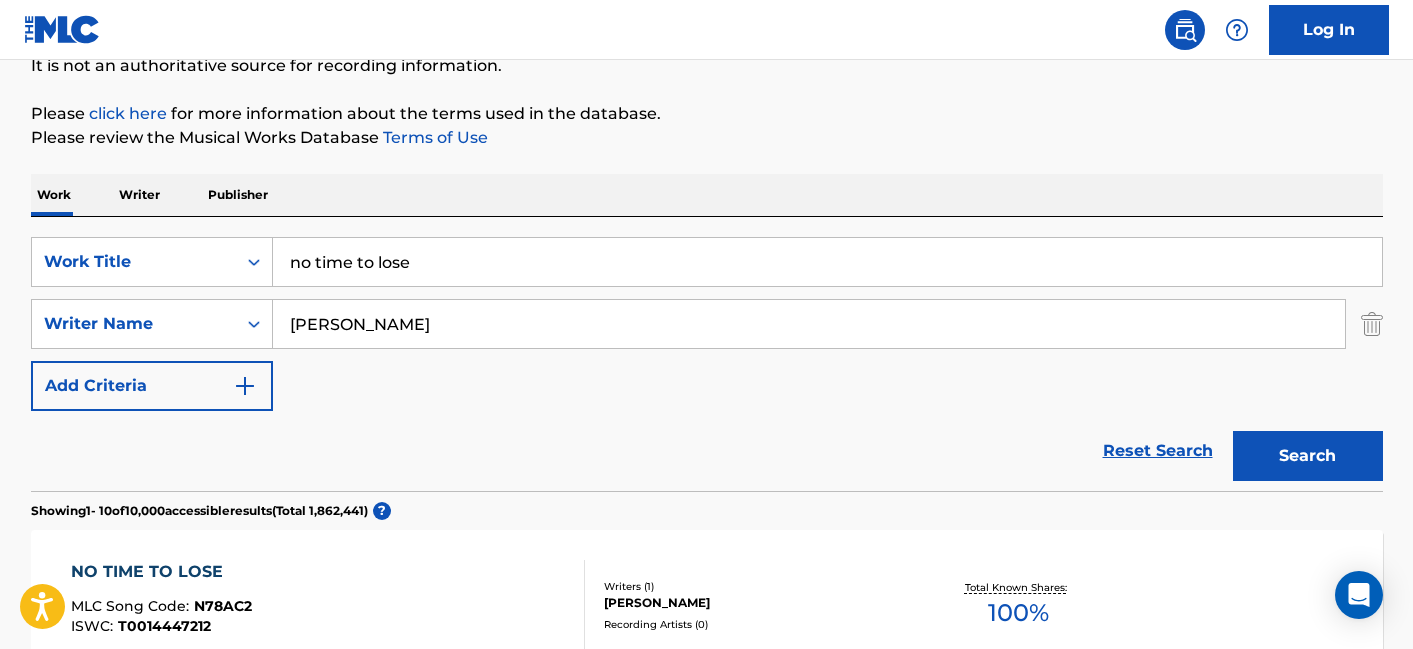 type on "Wolfgramm" 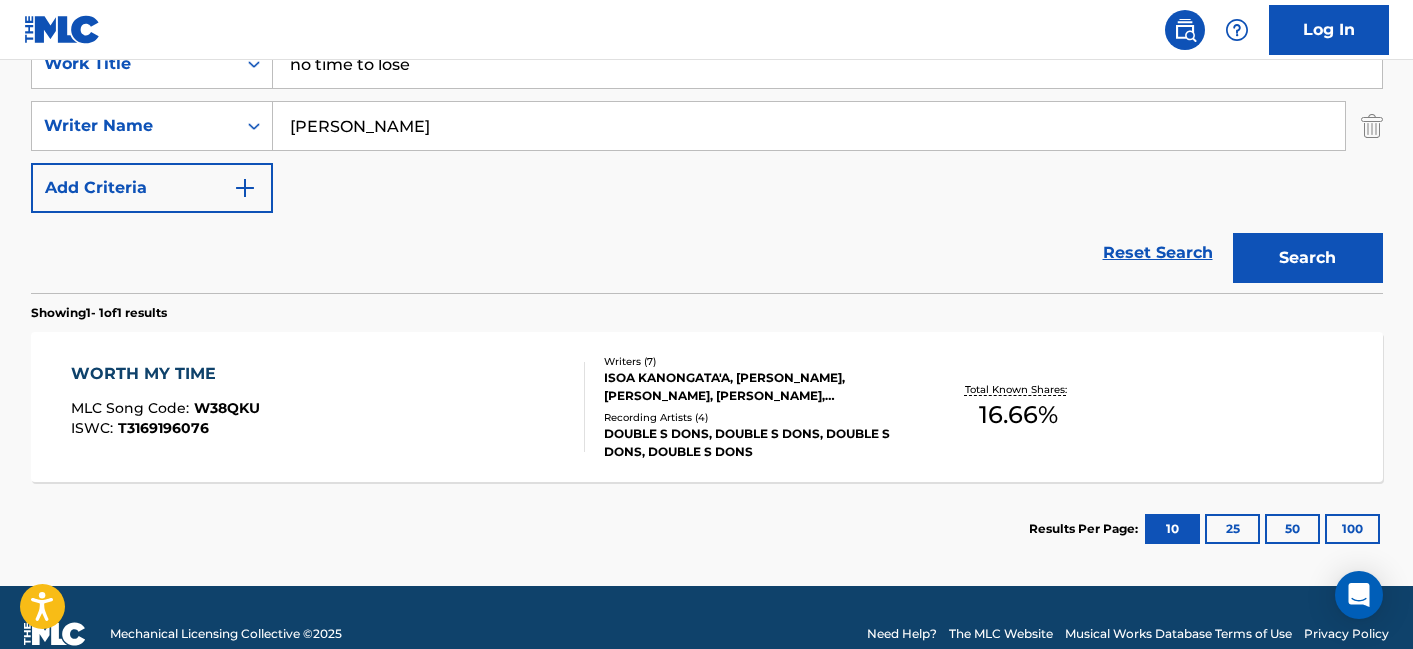 scroll, scrollTop: 439, scrollLeft: 0, axis: vertical 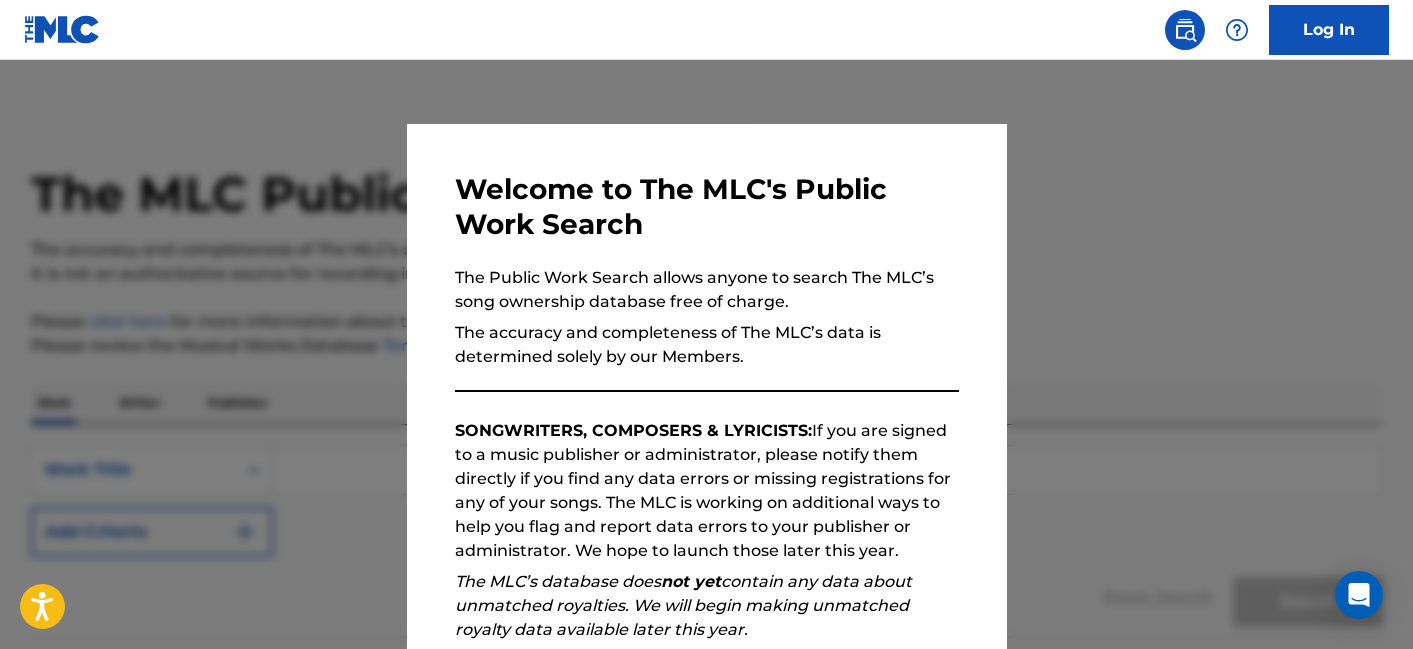 click at bounding box center (706, 384) 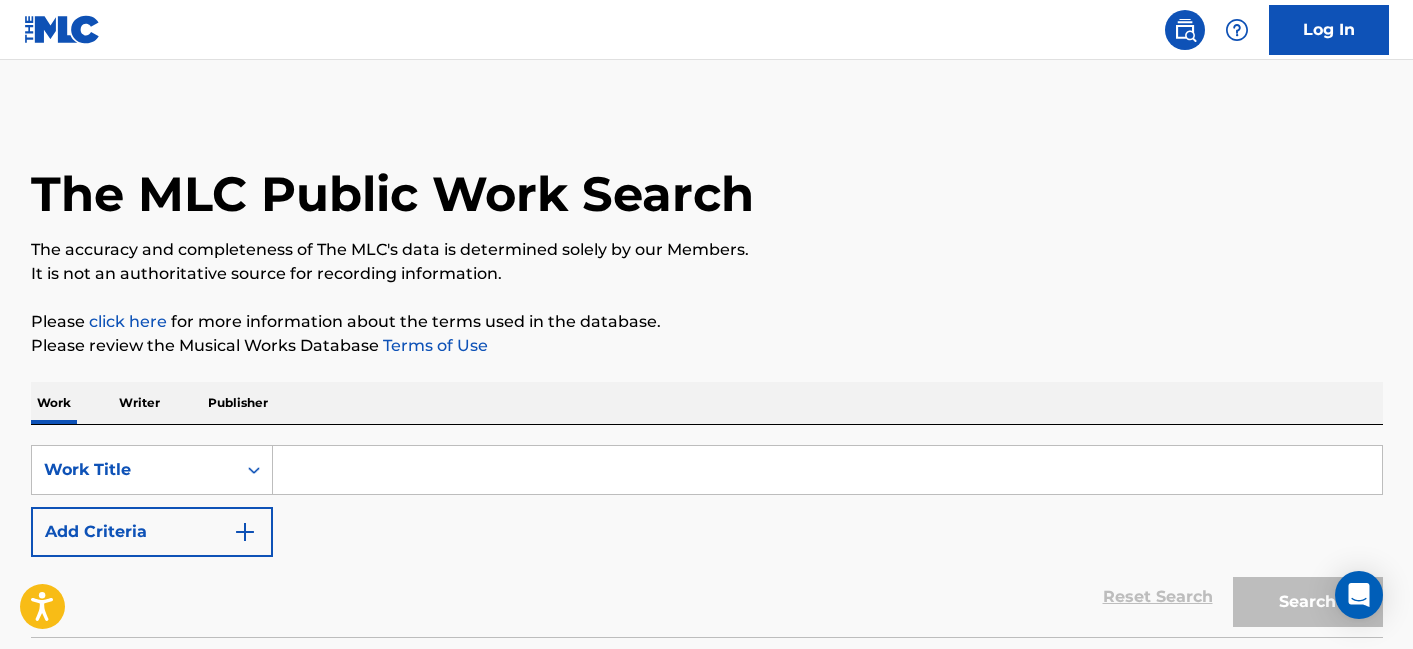 click at bounding box center (827, 470) 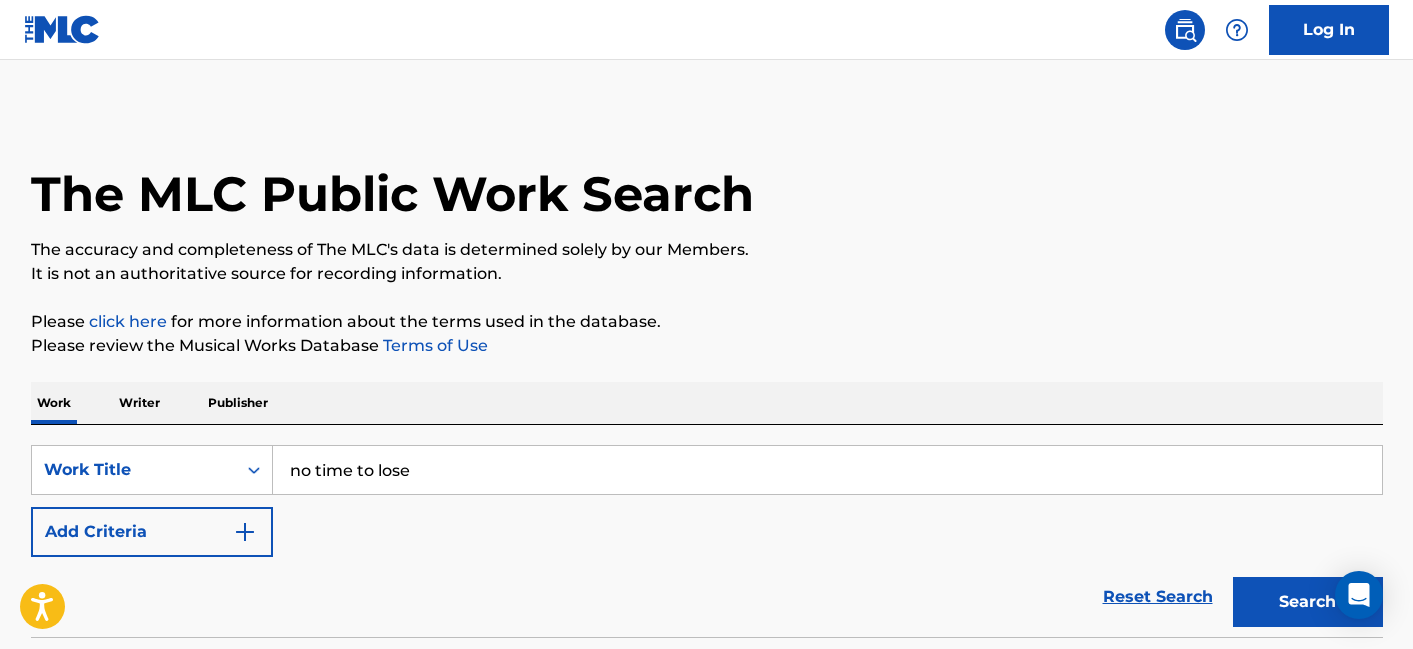 type on "no time to lose" 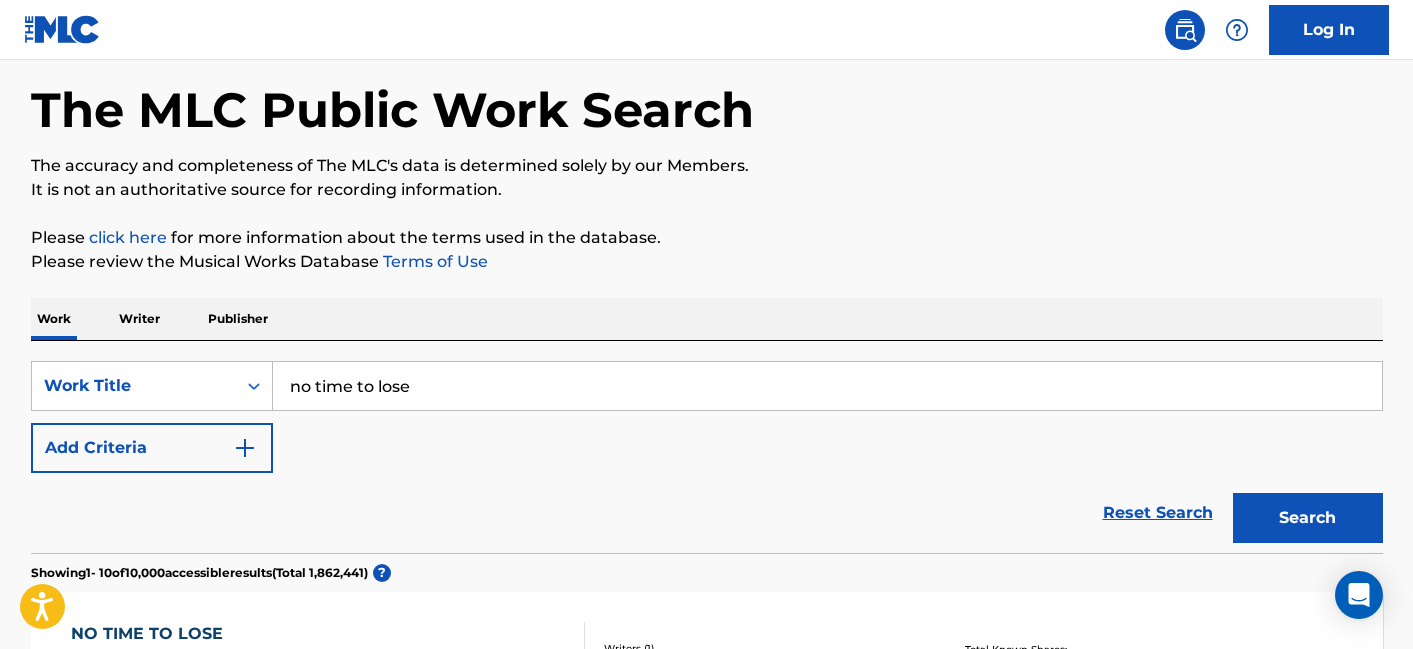 scroll, scrollTop: 108, scrollLeft: 0, axis: vertical 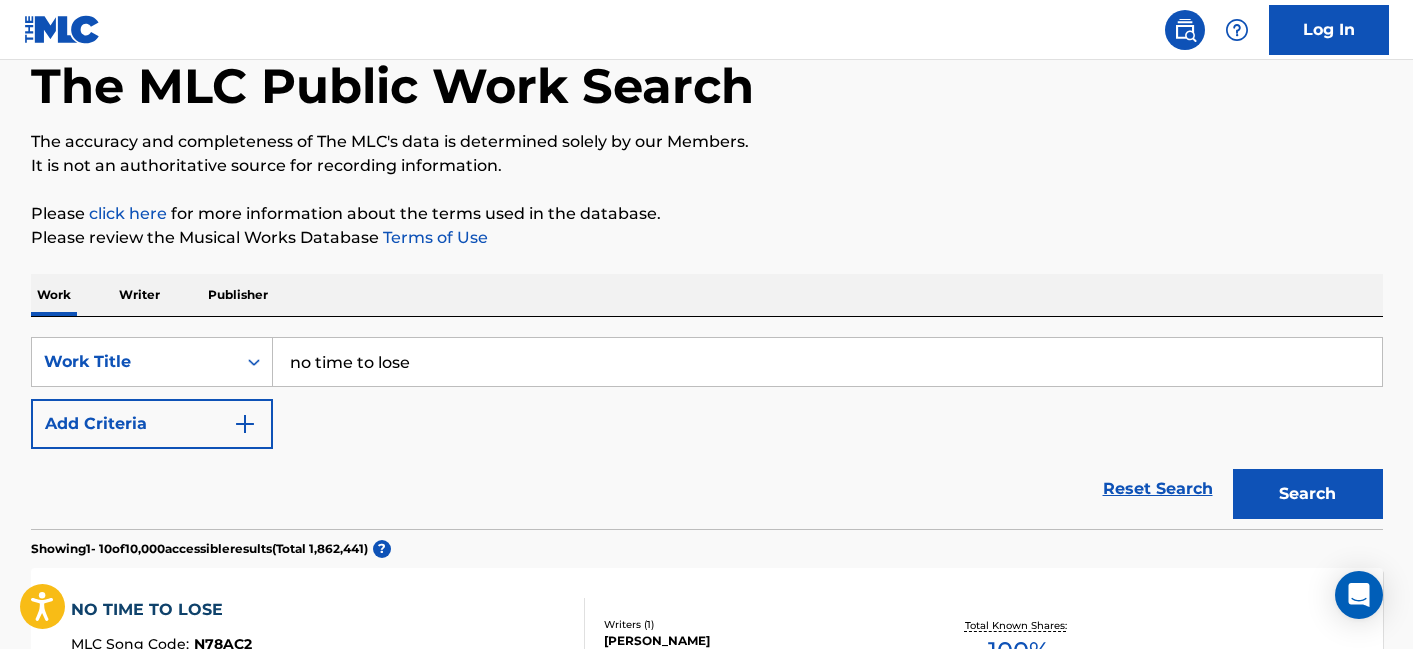 click at bounding box center (245, 424) 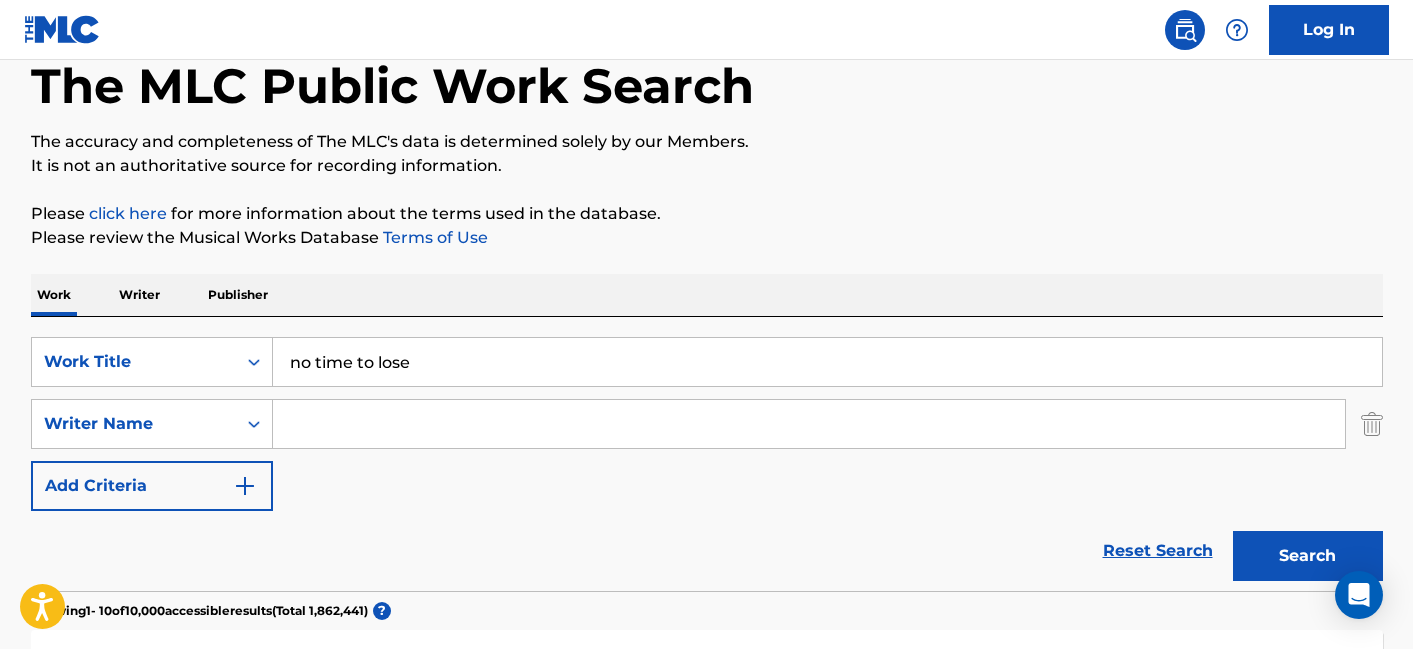 click at bounding box center [809, 424] 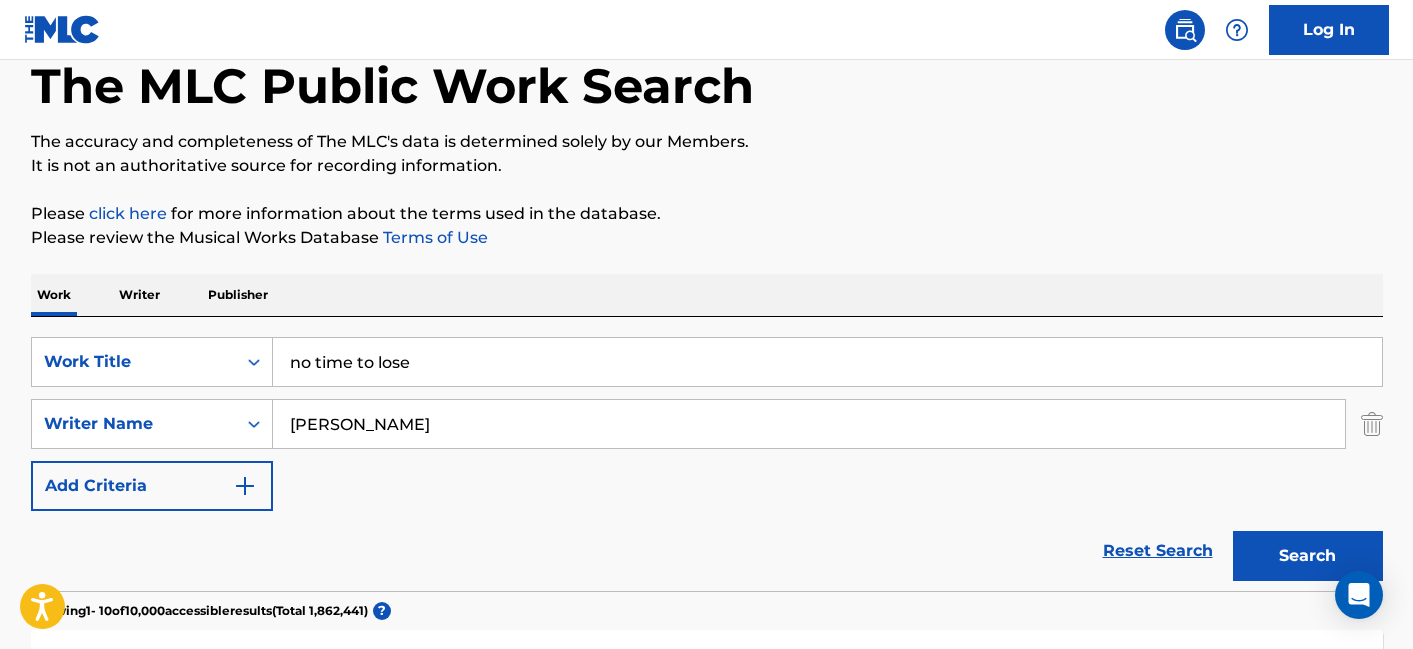 type on "Wolfgramm" 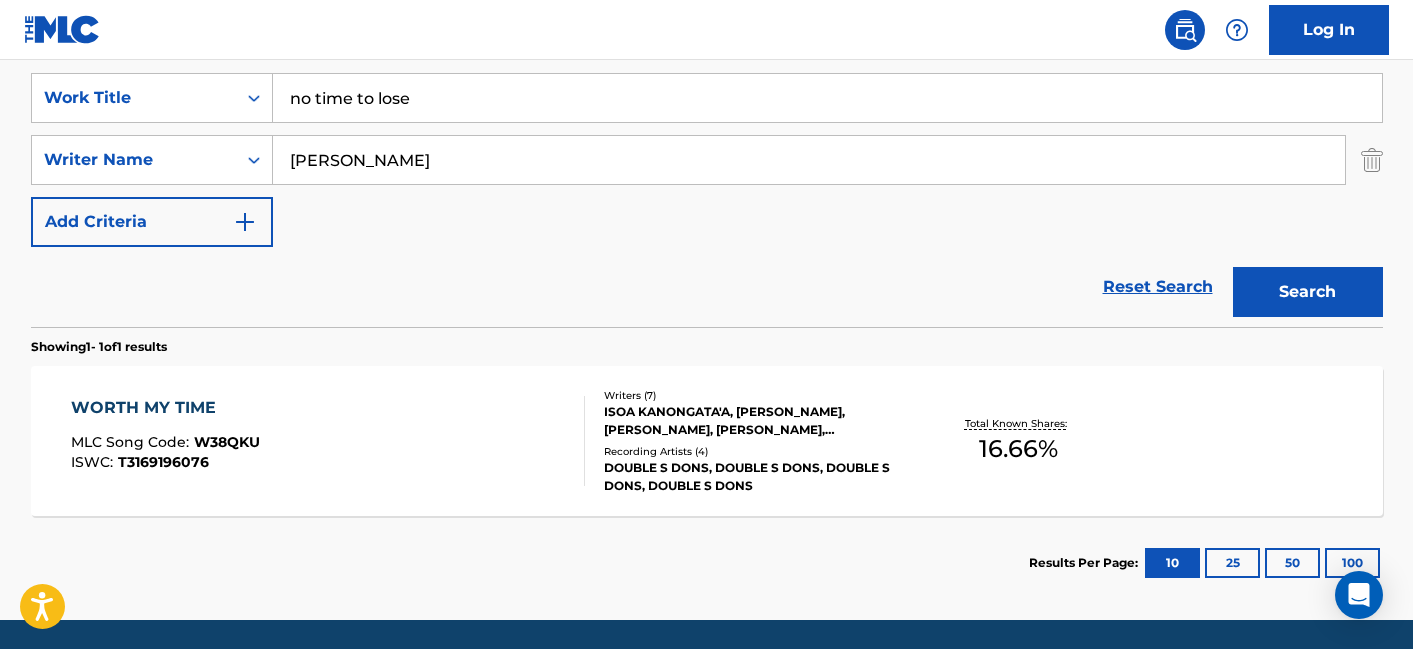 scroll, scrollTop: 439, scrollLeft: 0, axis: vertical 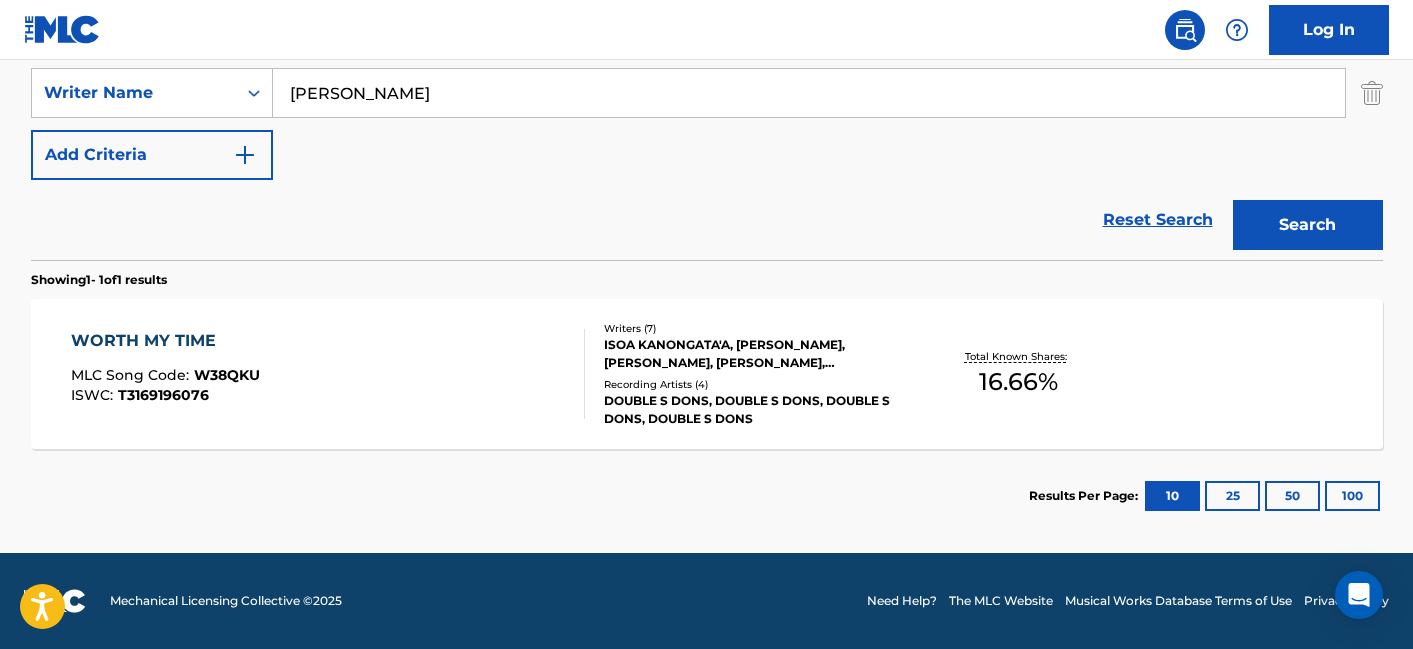 click on "WORTH MY TIME MLC Song Code : W38QKU ISWC : T3169196076 Writers ( 7 ) ISOA KANONGATA'A, GLENN VAN DER WESTHUIZEN, SAMSON TEAUPA, TONGA HAUSIA, RORY FRASER PECKHAM, KONILETI WOLFGRAMM, NATHANIEL TUPOU Recording Artists ( 4 ) DOUBLE S DONS, DOUBLE S DONS, DOUBLE S DONS, DOUBLE S DONS Total Known Shares: 16.66 %" at bounding box center (707, 374) 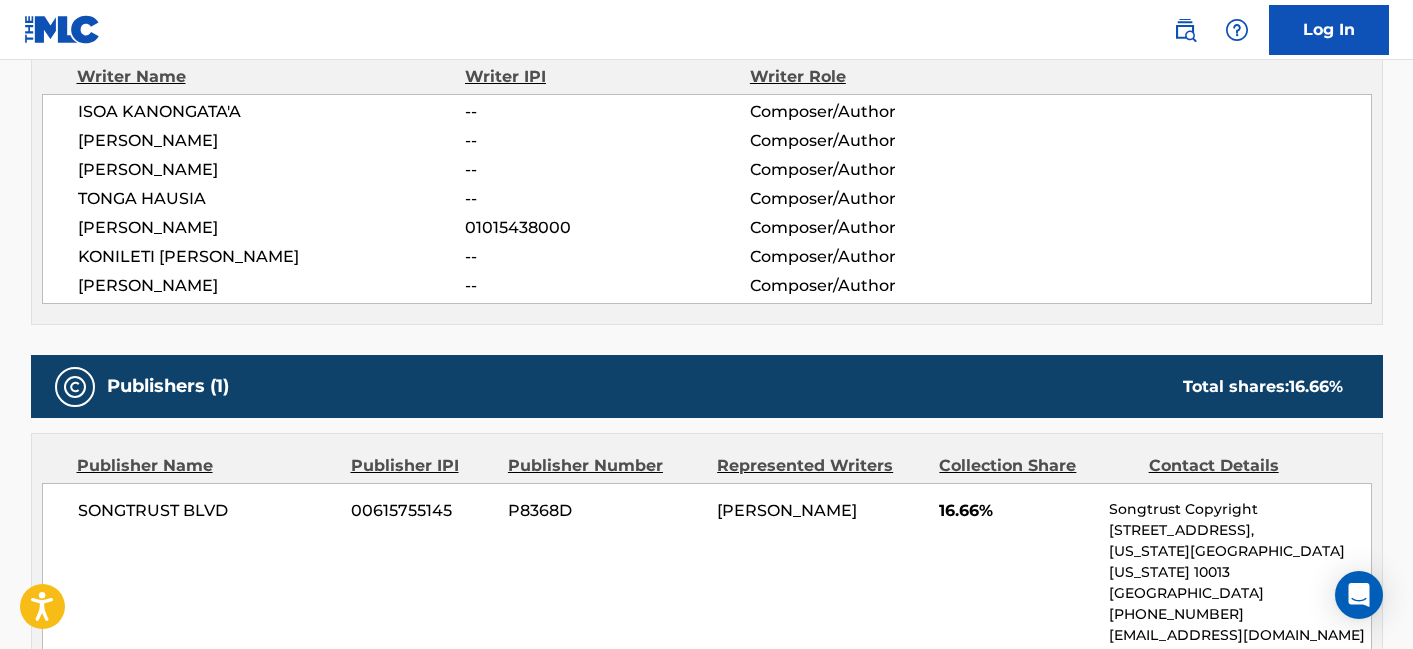 scroll, scrollTop: 737, scrollLeft: 0, axis: vertical 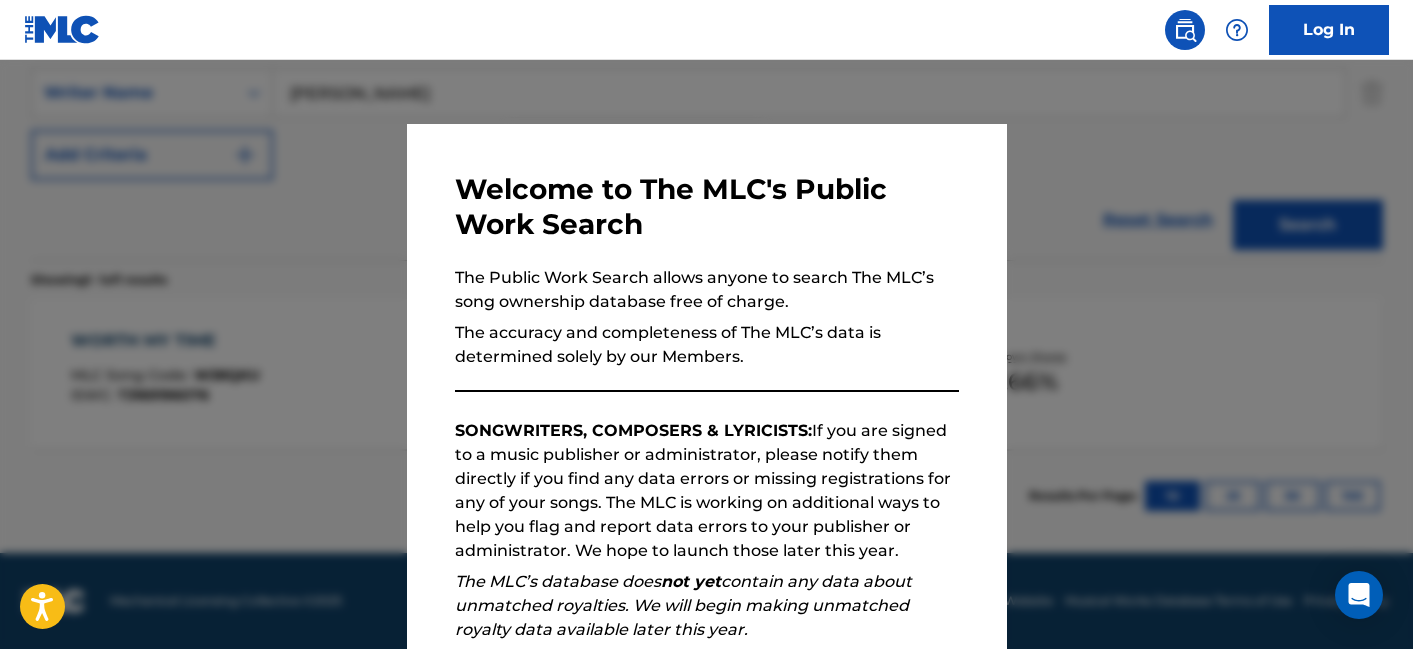 click at bounding box center (706, 384) 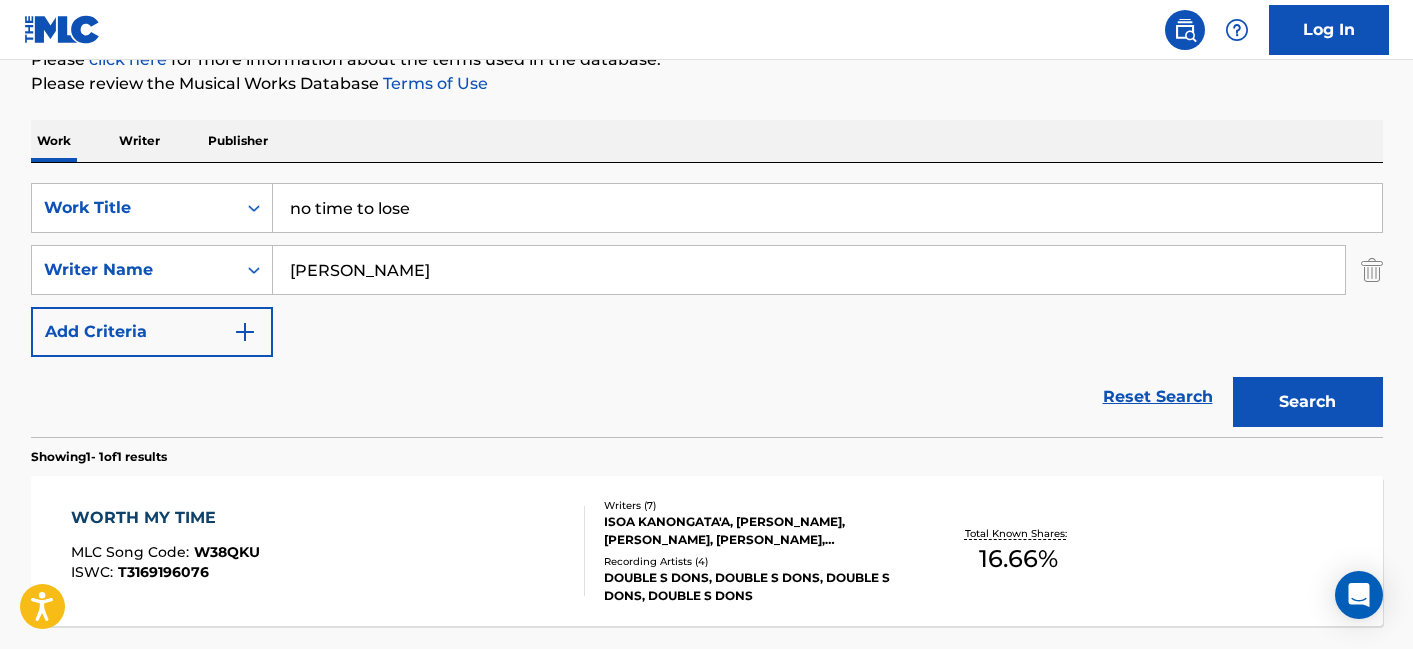 scroll, scrollTop: 259, scrollLeft: 0, axis: vertical 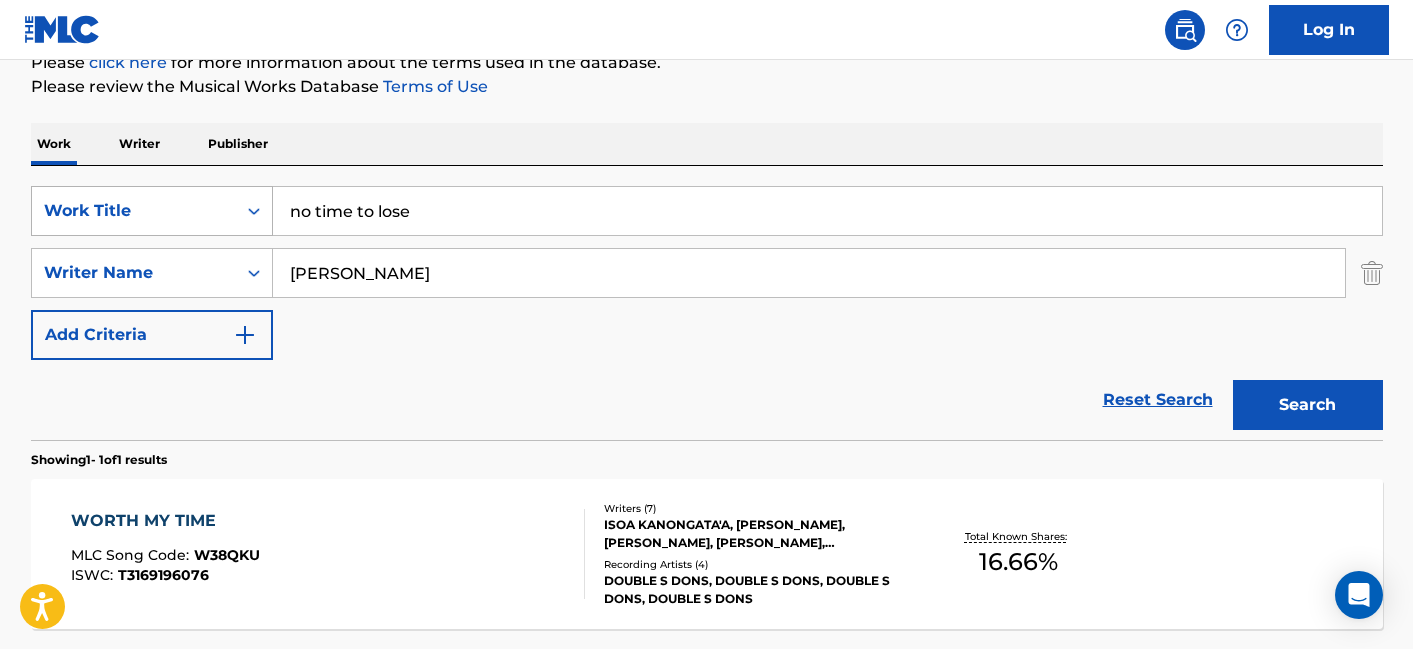 click on "Work Title" at bounding box center [134, 211] 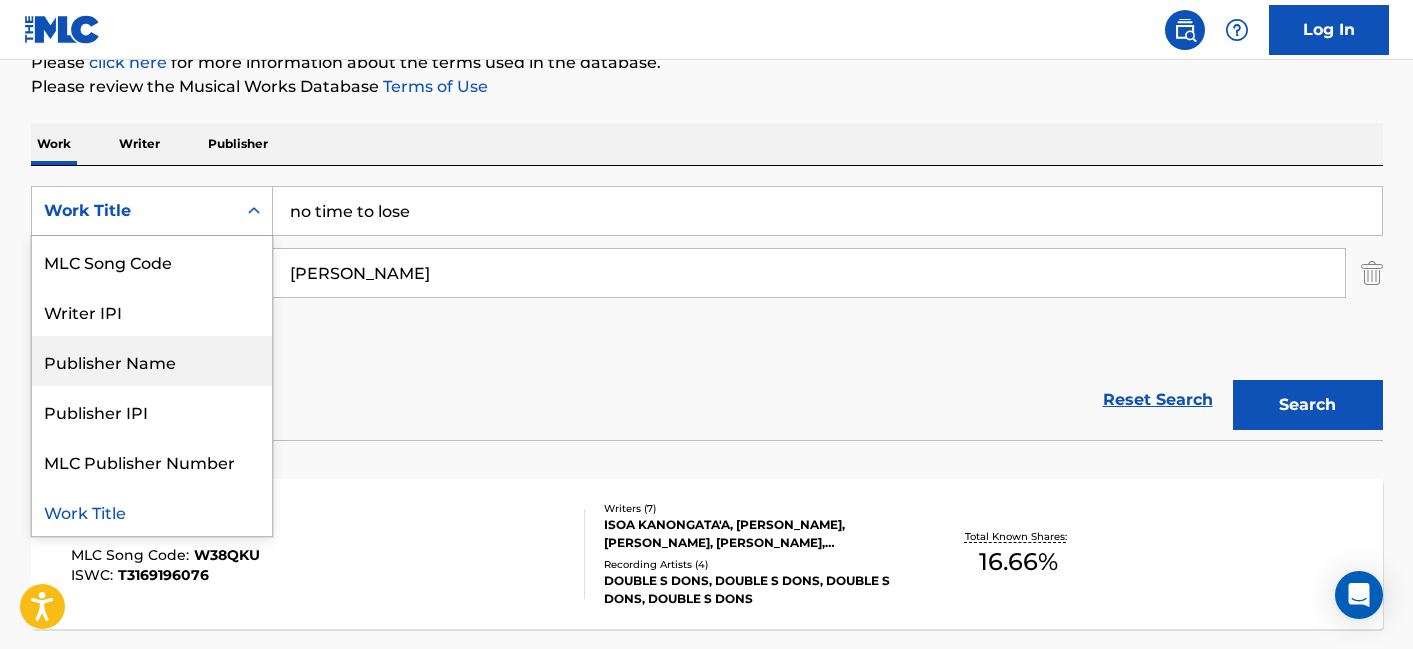 scroll, scrollTop: 0, scrollLeft: 0, axis: both 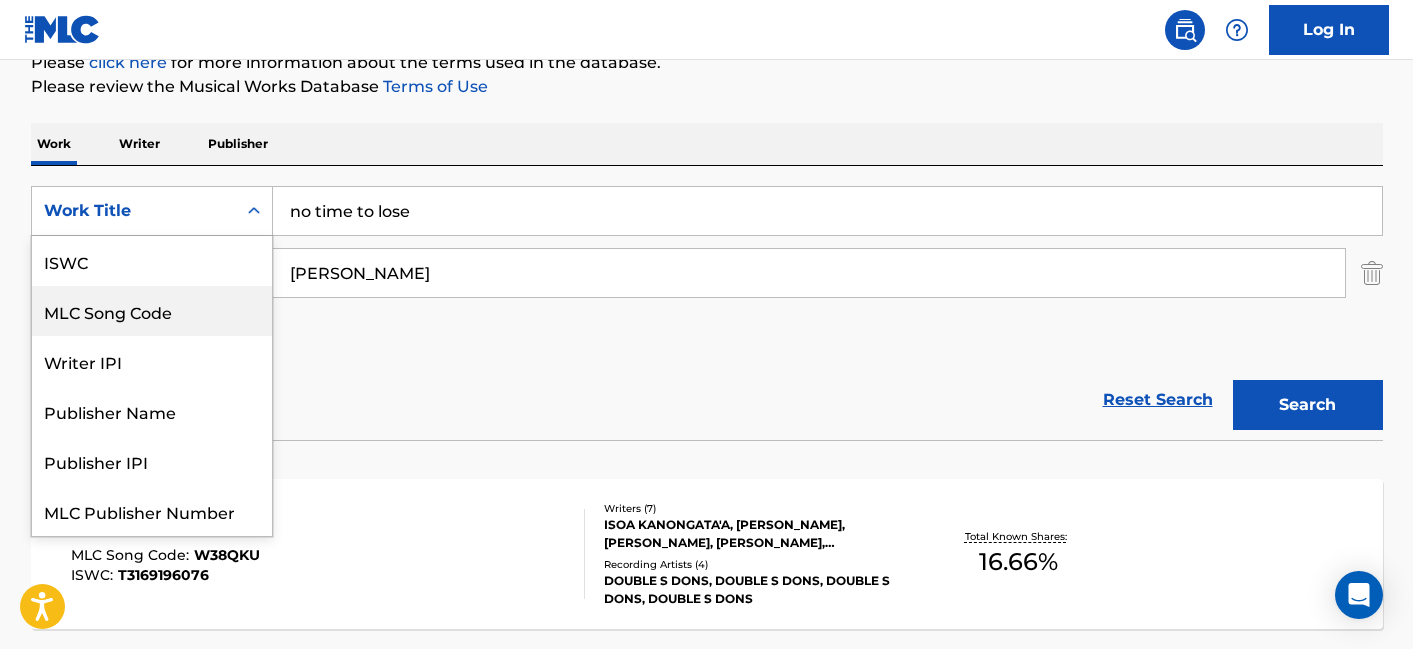 click on "Wolfgramm" at bounding box center [809, 273] 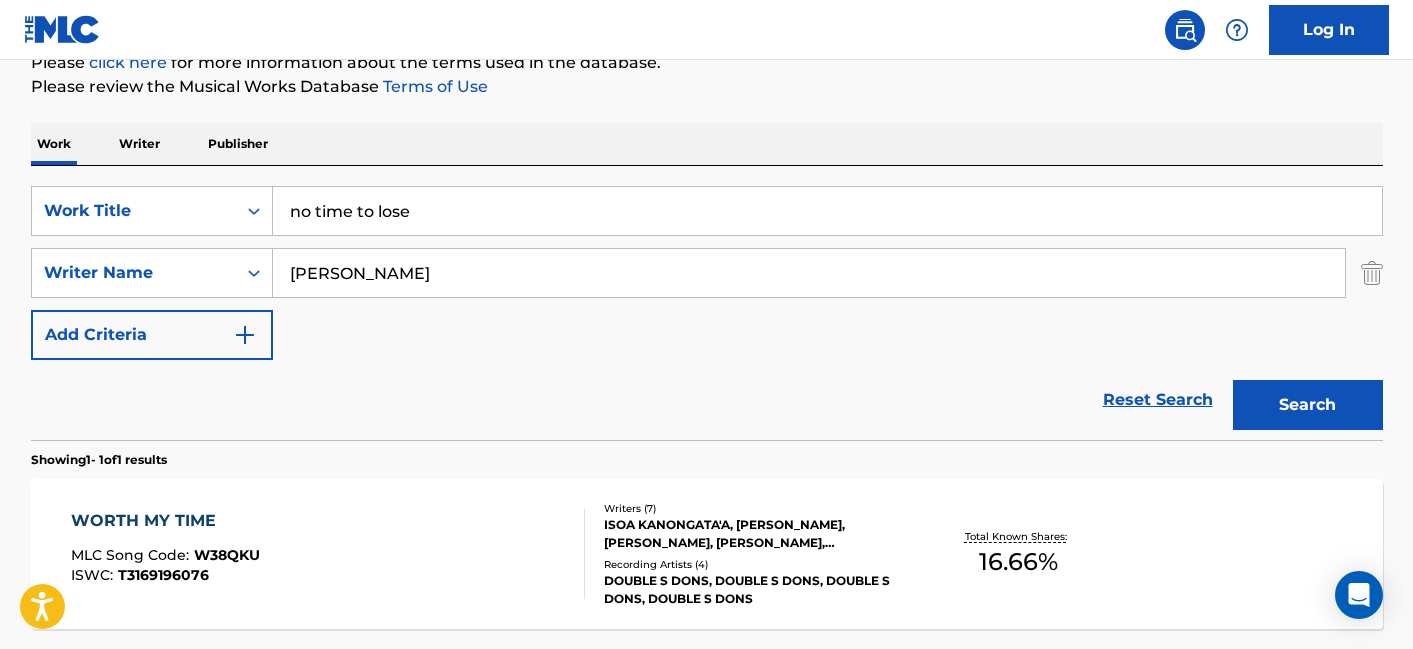 type on "Elizabeth Wolfgramm" 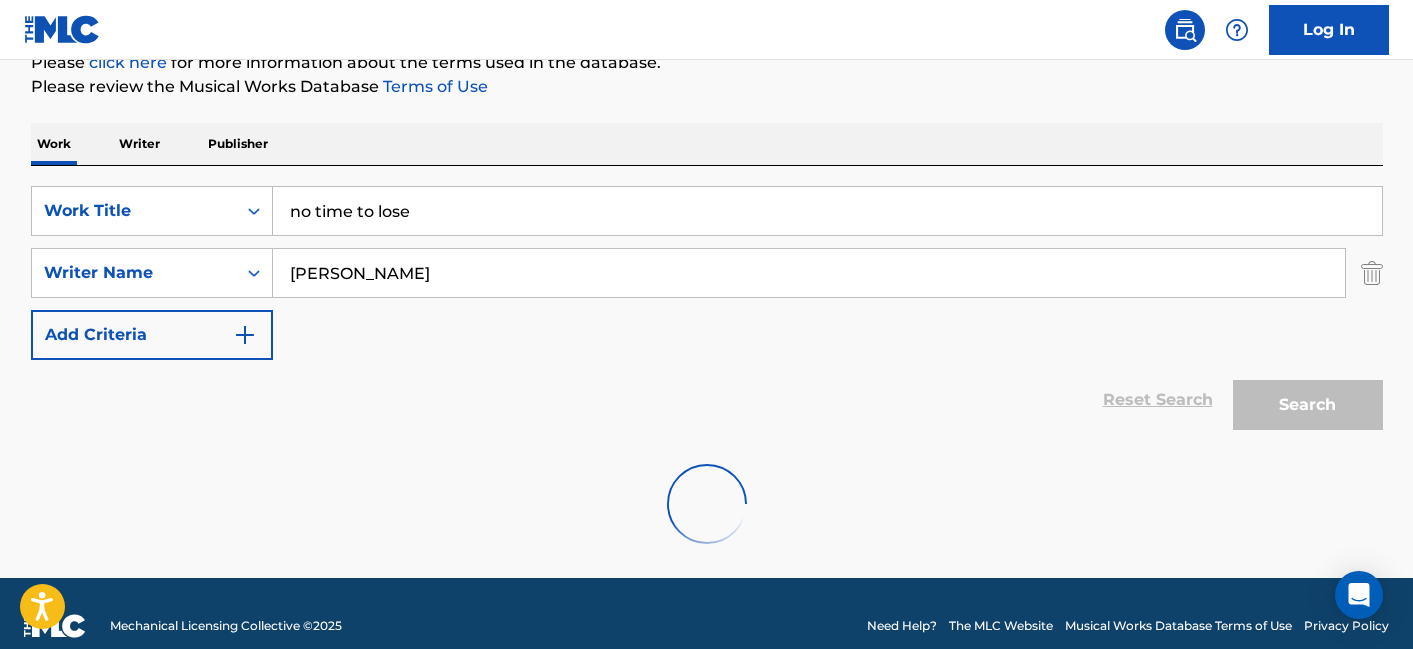 scroll, scrollTop: 219, scrollLeft: 0, axis: vertical 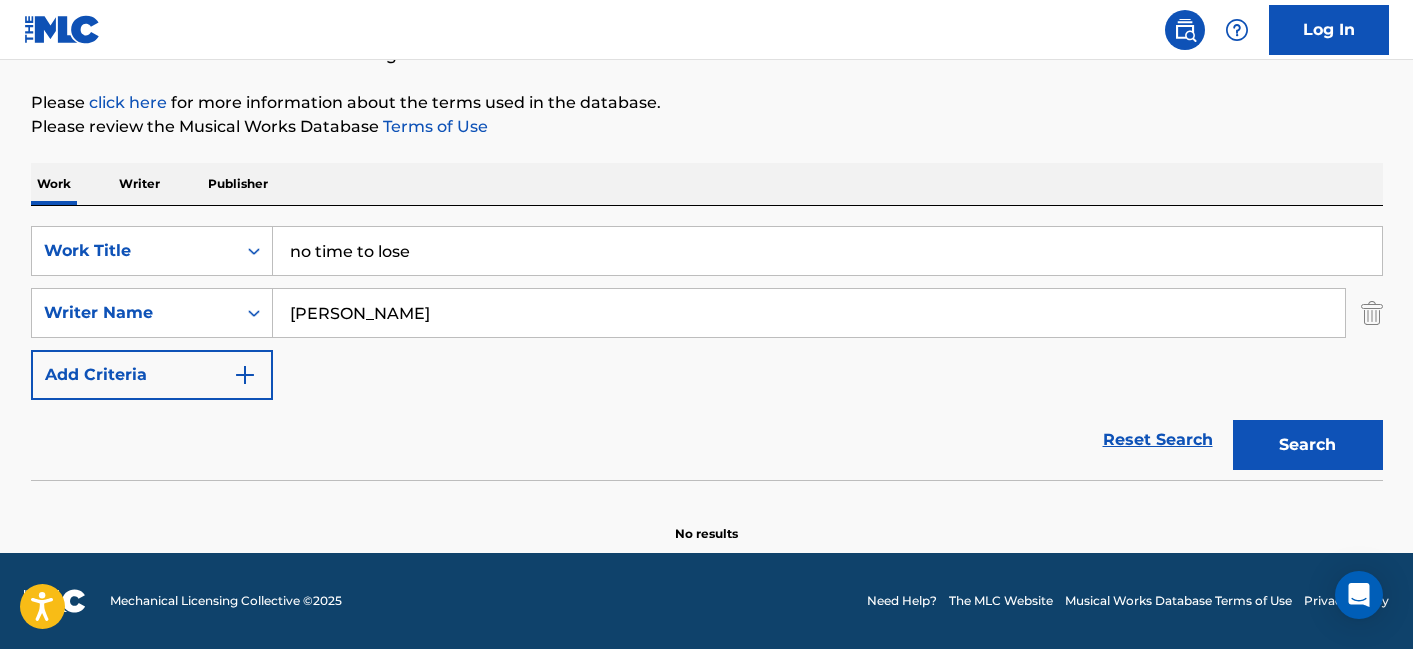 click on "no time to lose" at bounding box center (827, 251) 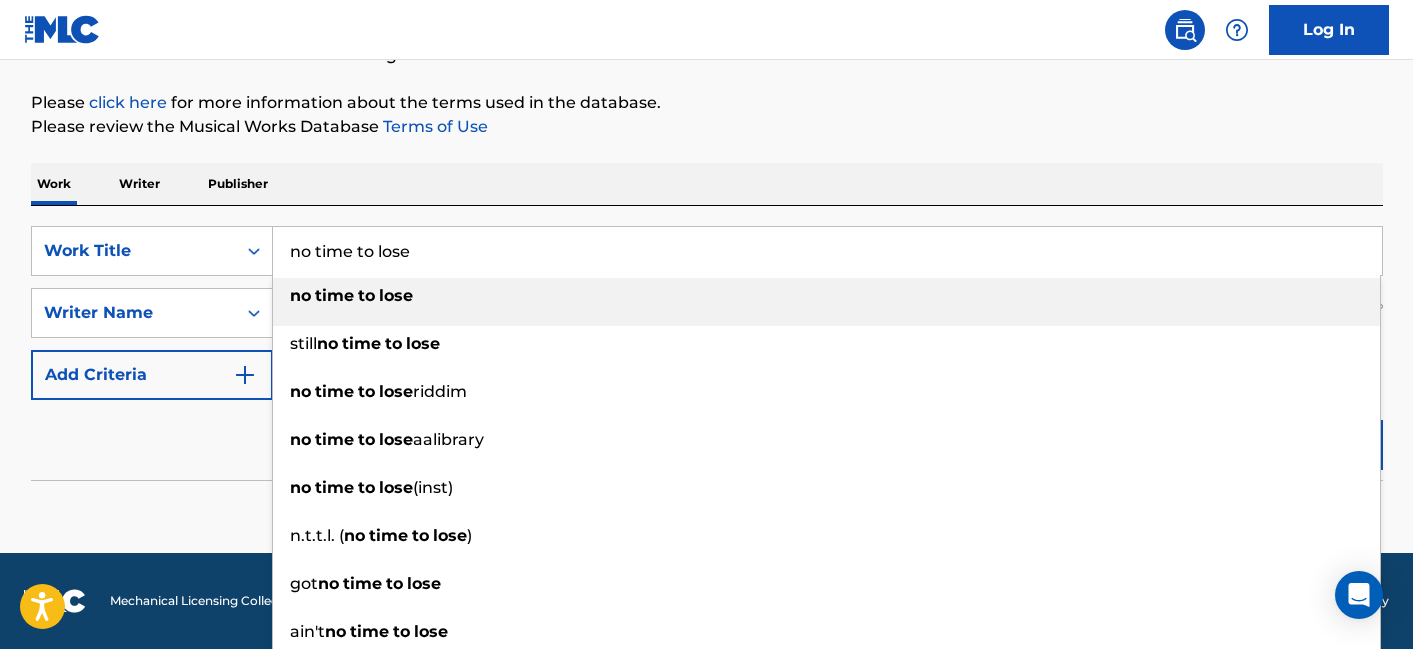 click on "no time to lose" at bounding box center (827, 251) 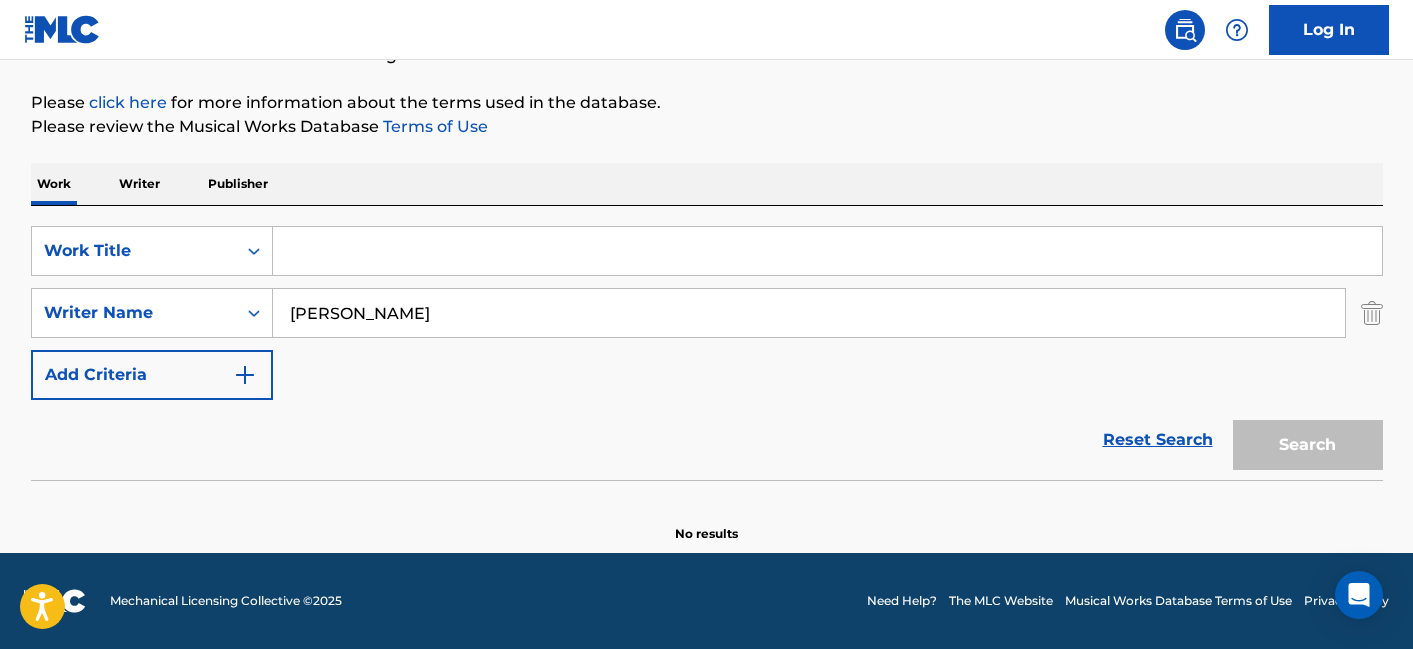 click on "Search" at bounding box center [1303, 440] 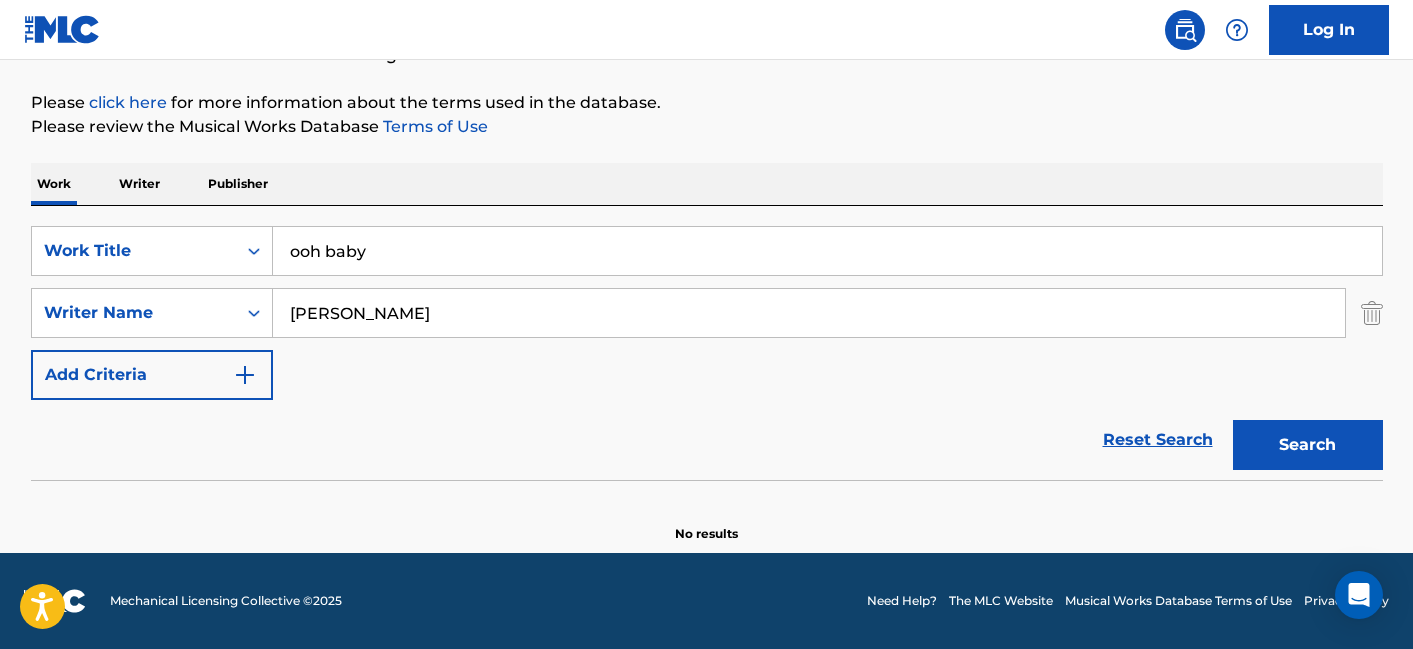 click on "Reset Search Search" at bounding box center (707, 440) 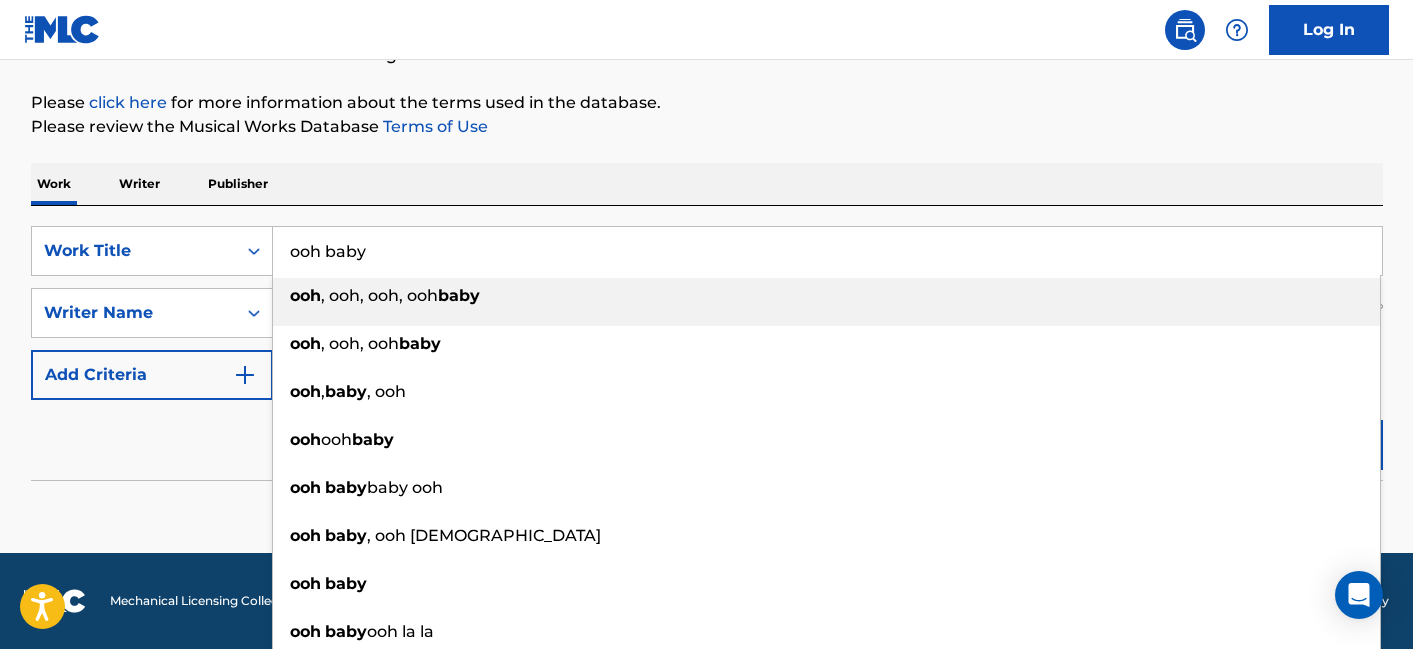 click on "ooh baby" at bounding box center [827, 251] 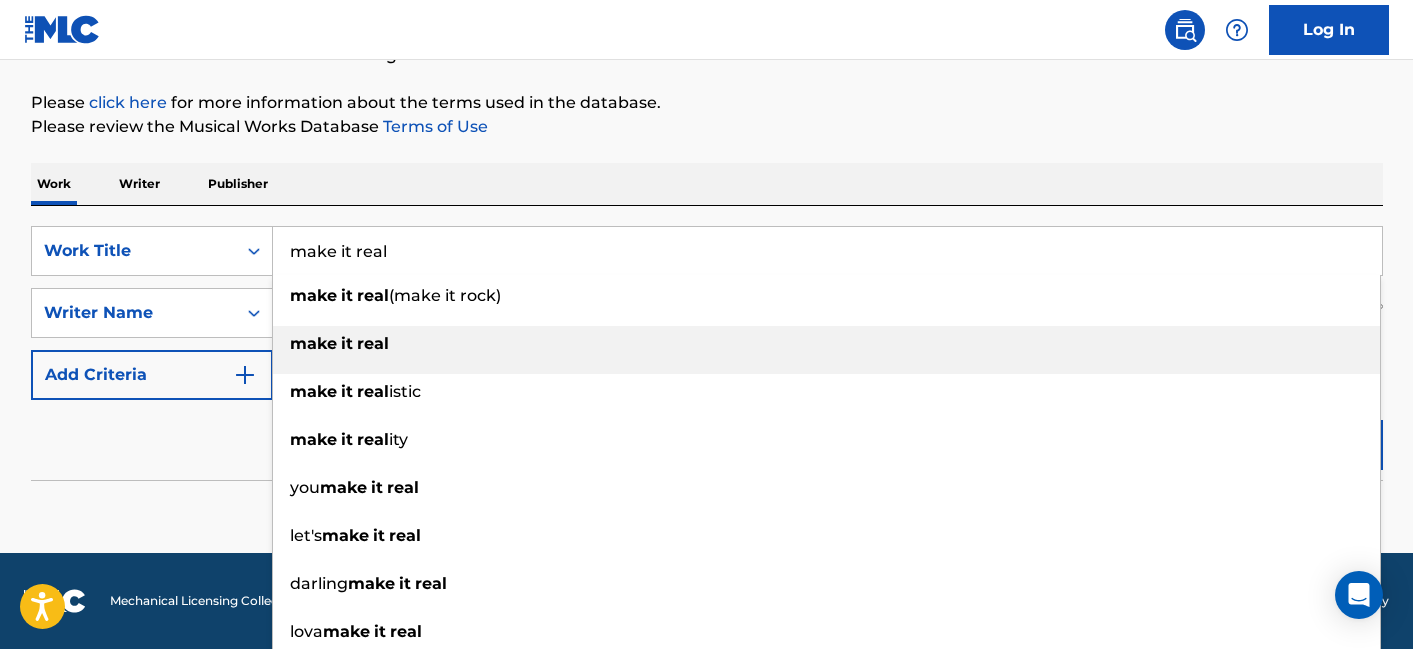 type on "make it real" 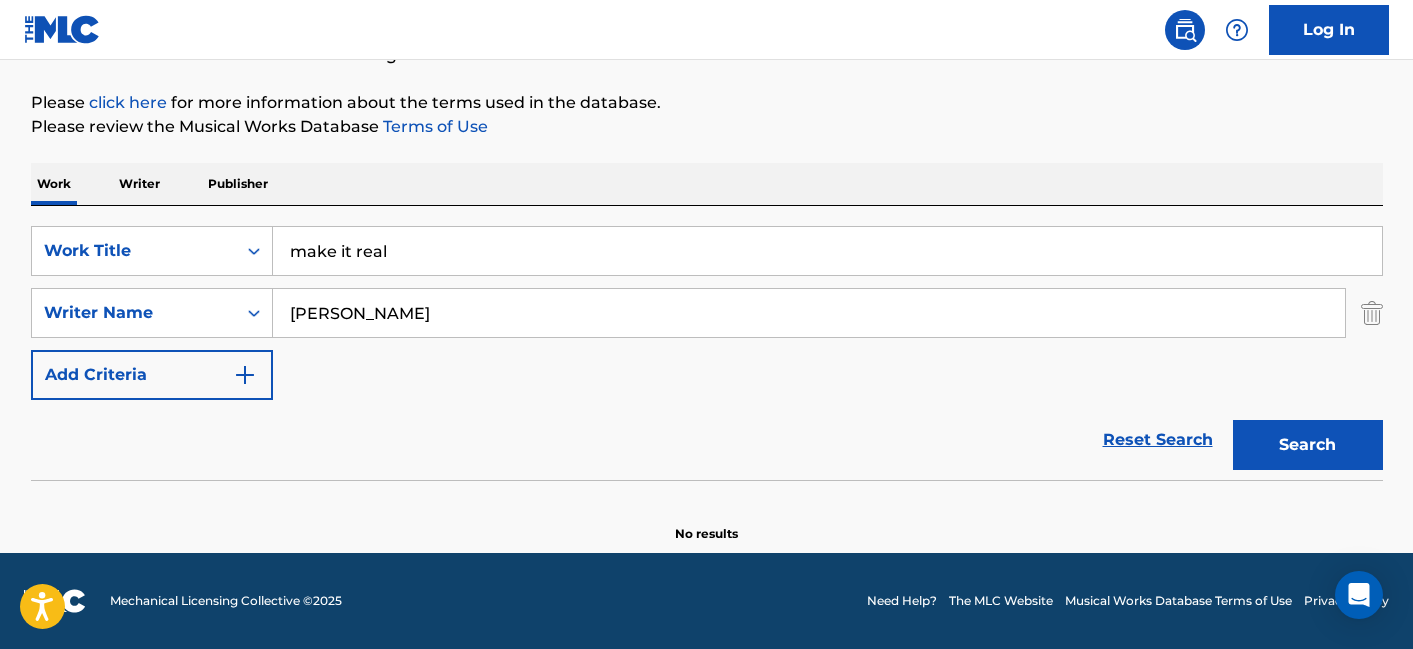 click on "Elizabeth Wolfgramm" at bounding box center (809, 313) 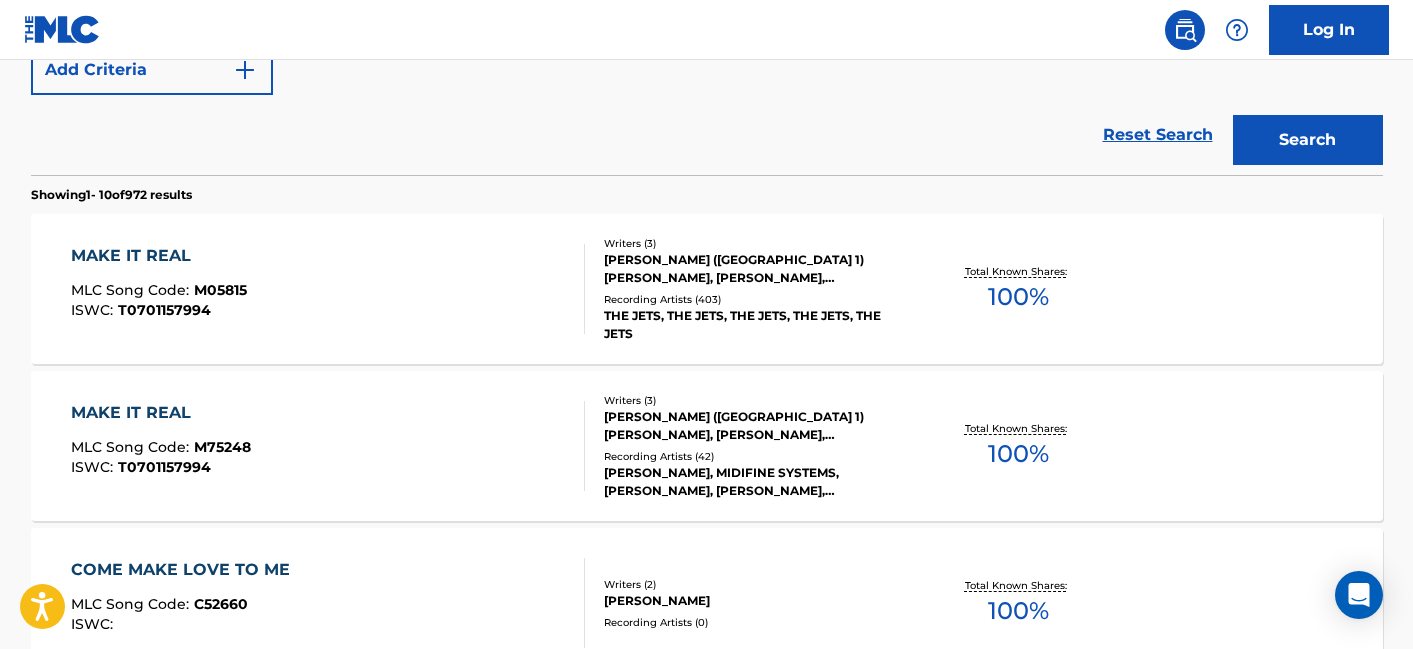 scroll, scrollTop: 523, scrollLeft: 0, axis: vertical 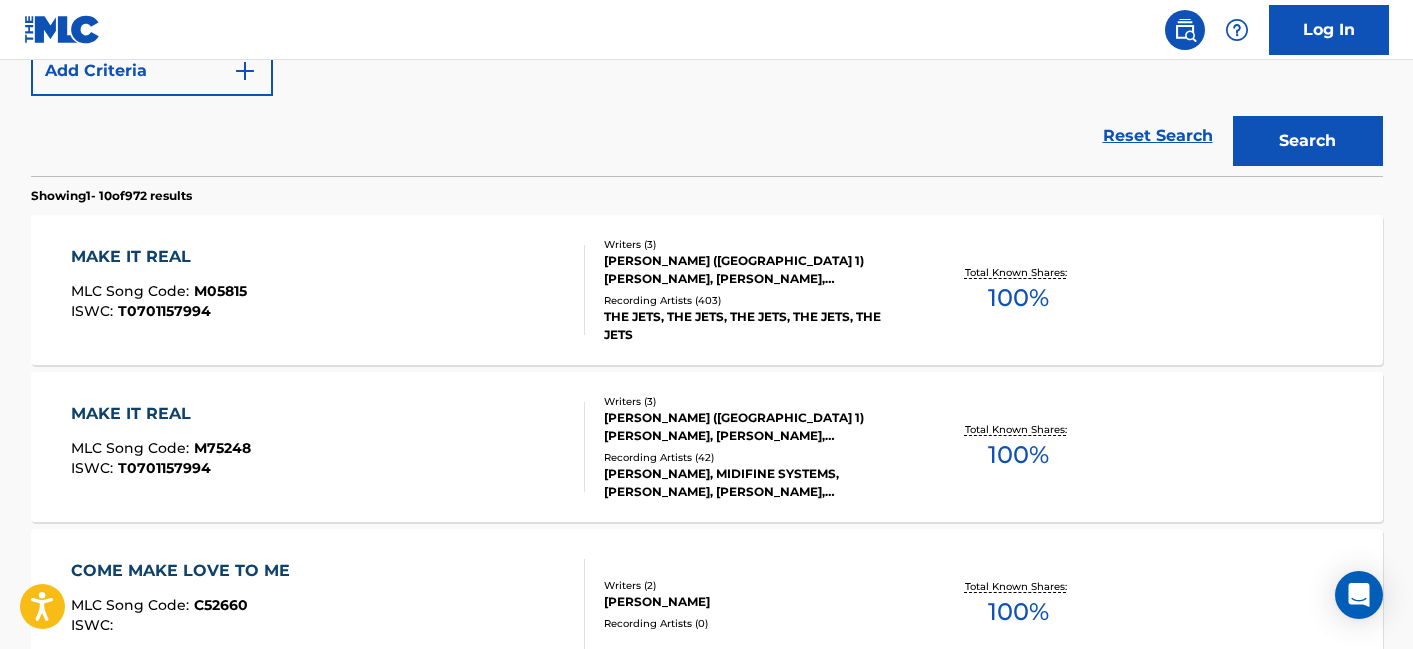 click on "MAKE IT REAL MLC Song Code : M05815 ISWC : T0701157994" at bounding box center (328, 290) 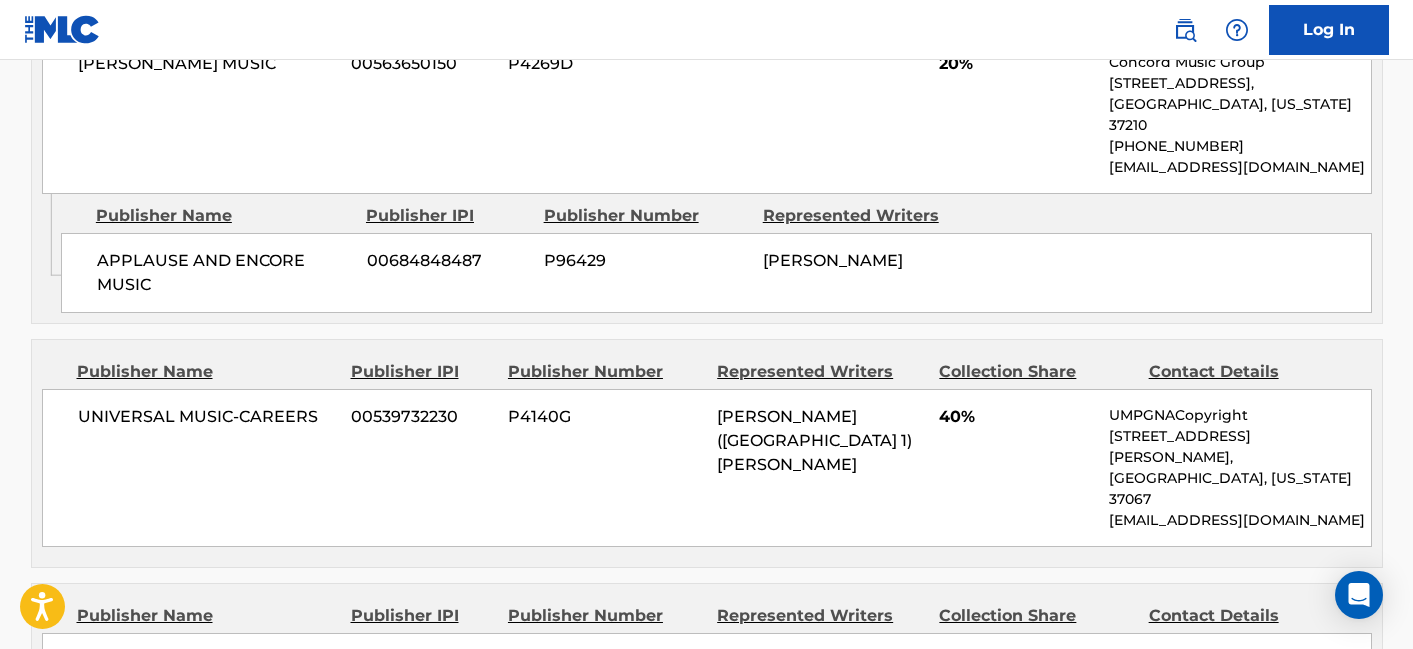 scroll, scrollTop: 0, scrollLeft: 0, axis: both 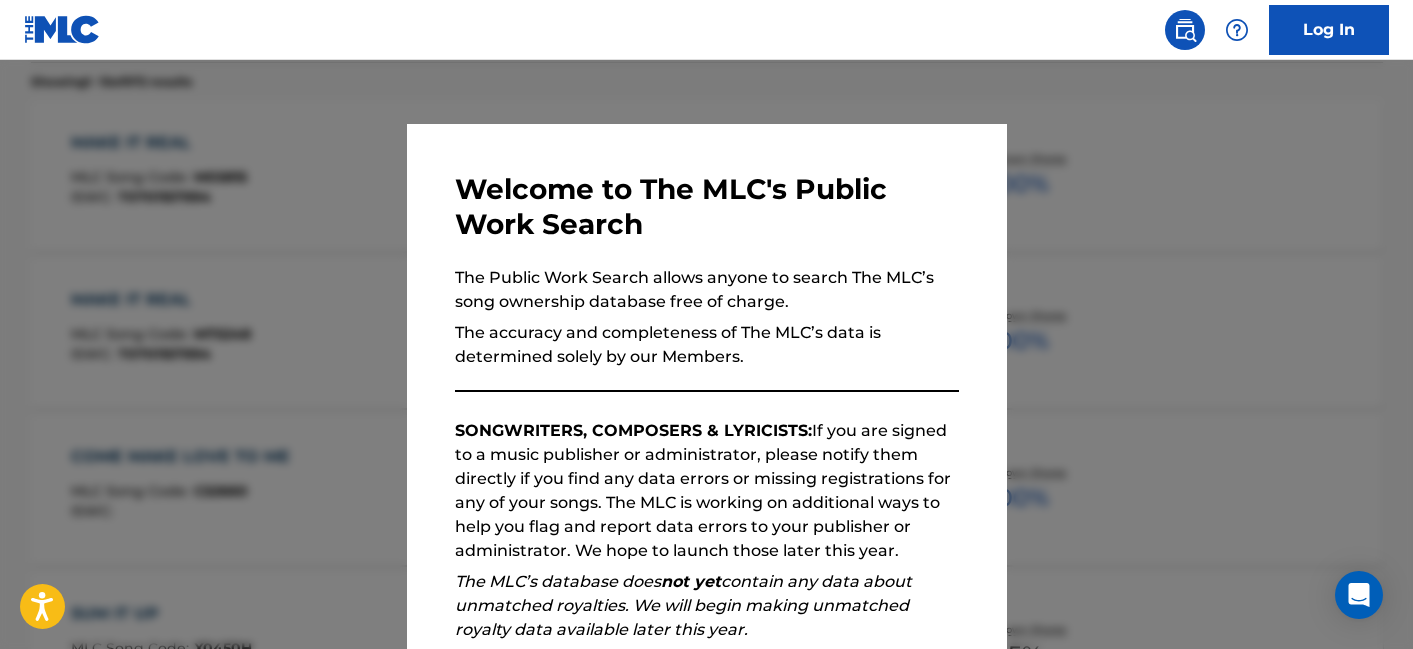 click at bounding box center [706, 384] 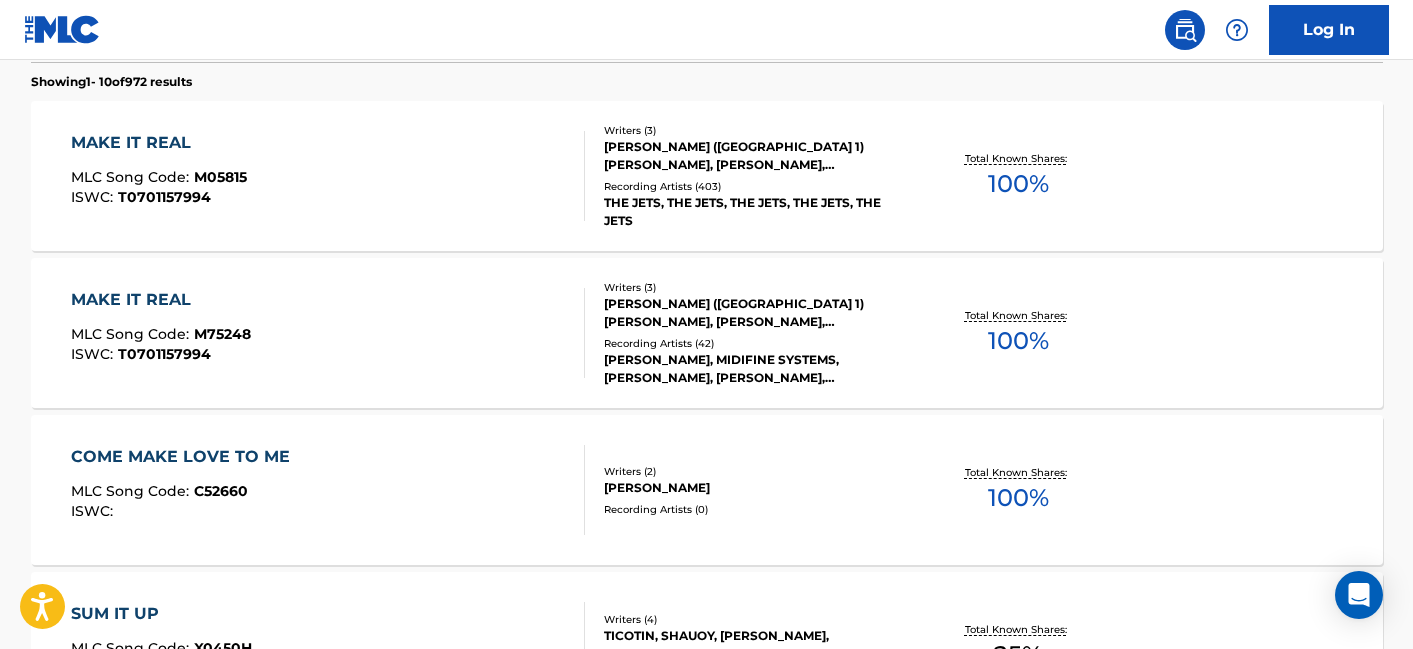 scroll, scrollTop: 0, scrollLeft: 0, axis: both 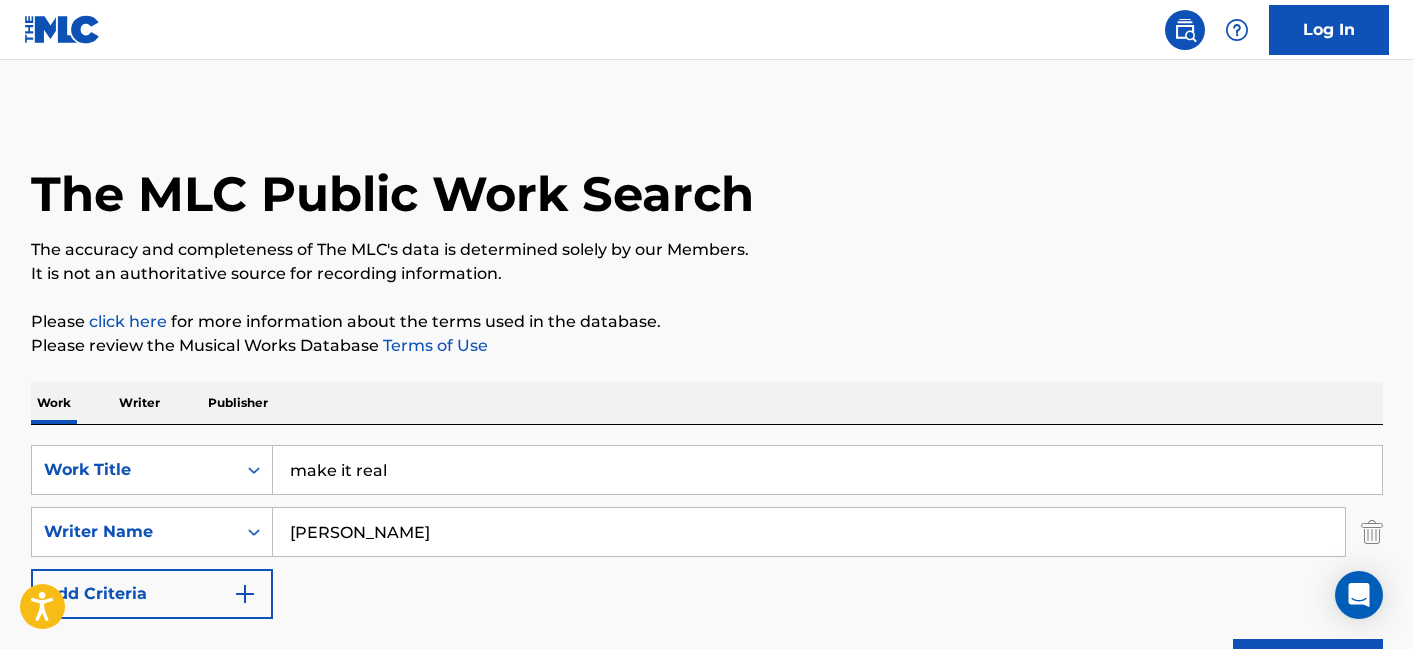 click on "make it real" at bounding box center [827, 470] 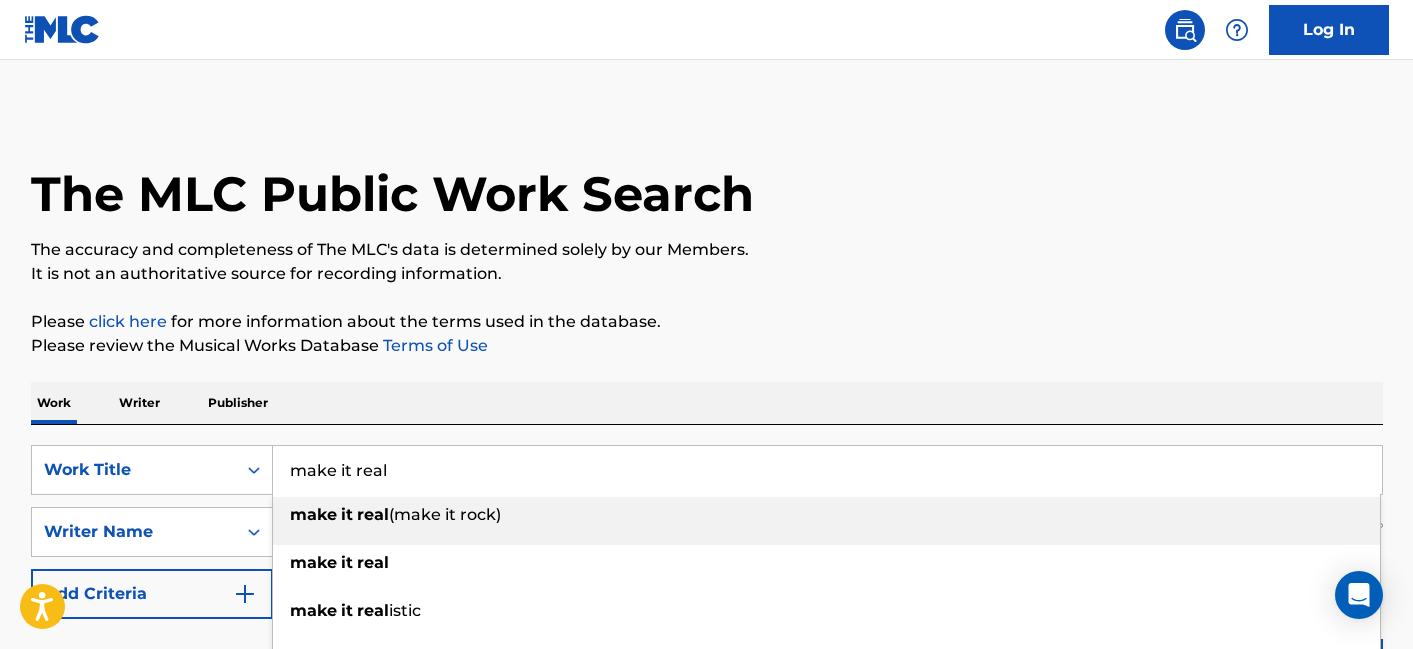 click on "make it real" at bounding box center (827, 470) 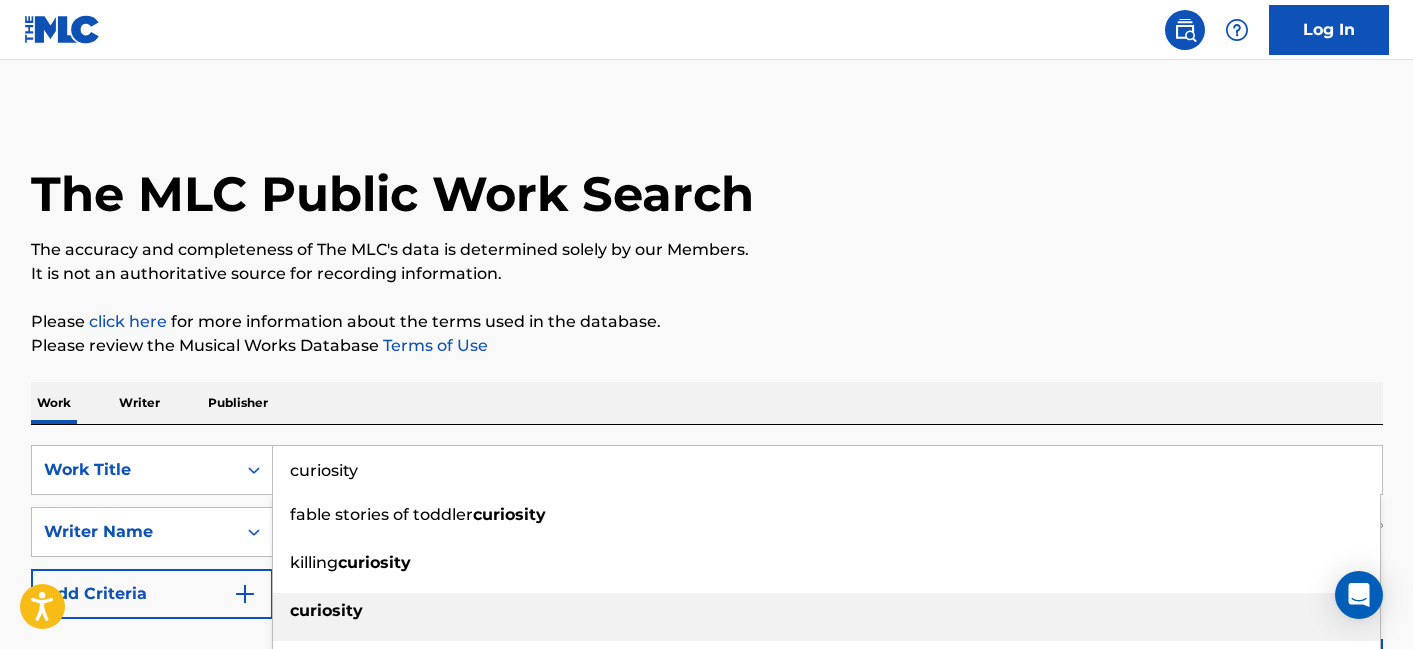 type on "curiosity" 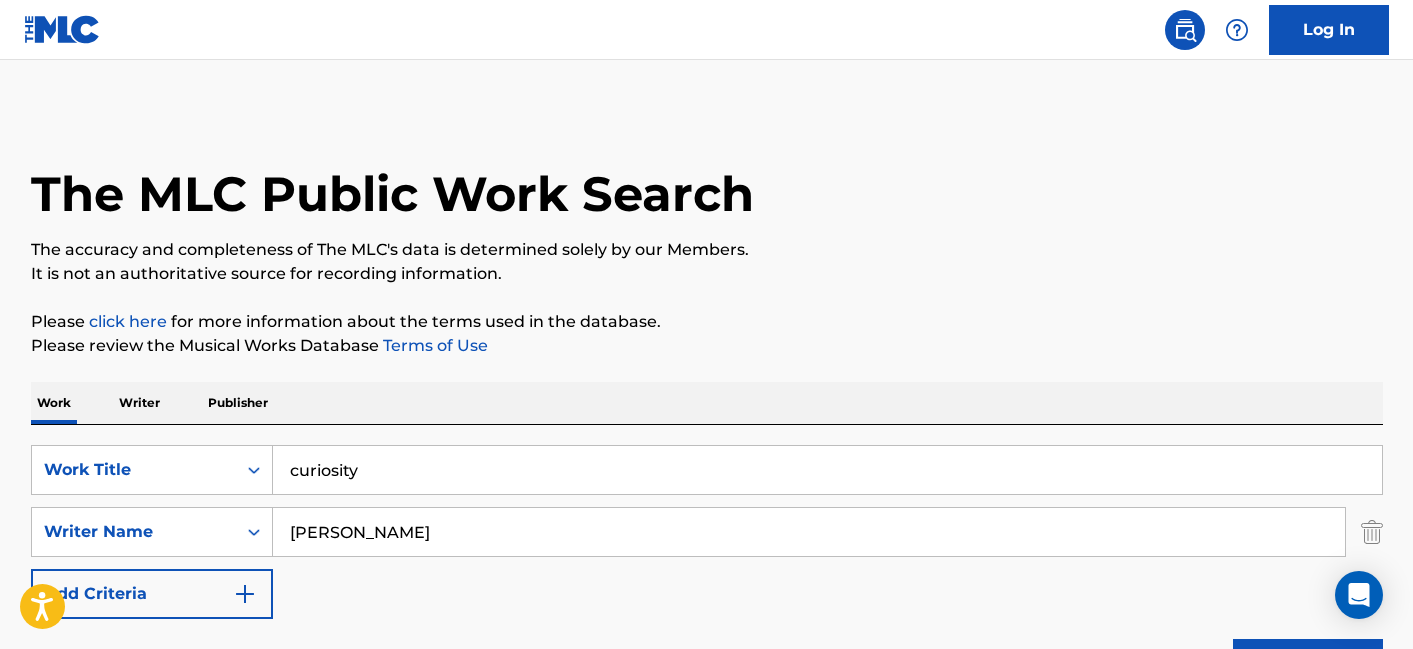 click on "powell" at bounding box center (809, 532) 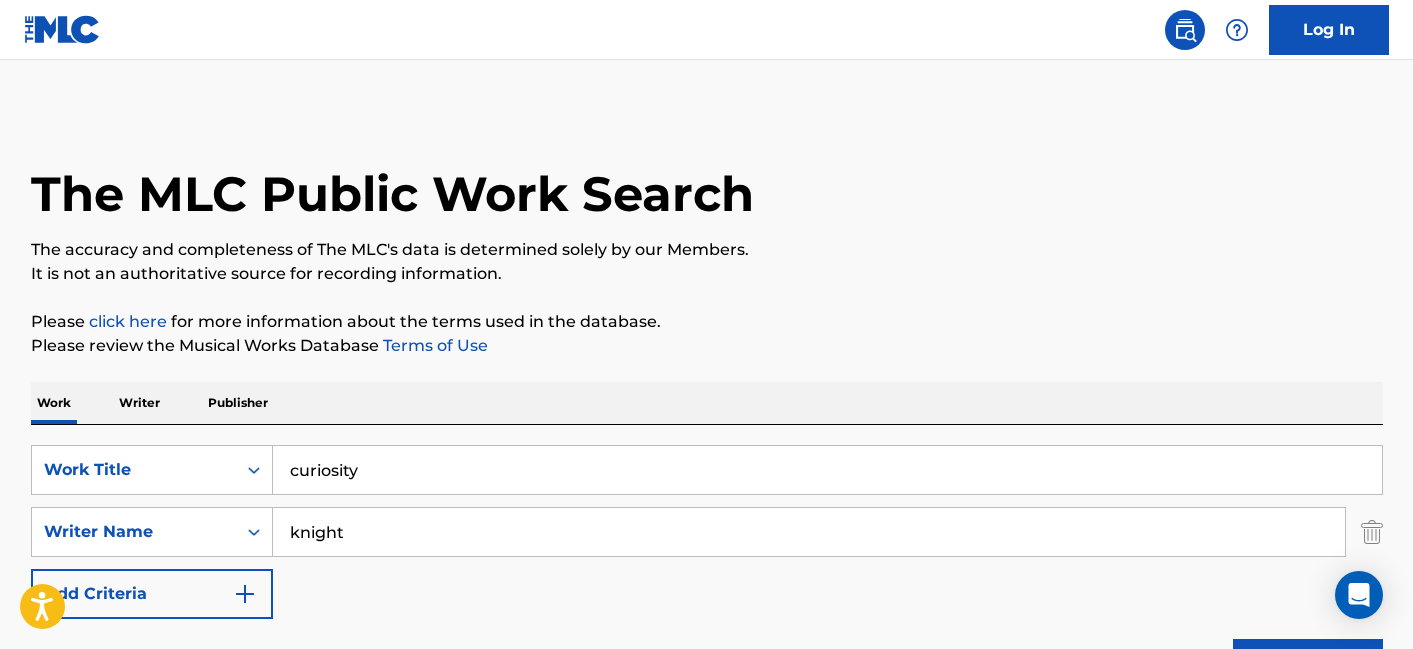 type on "knight" 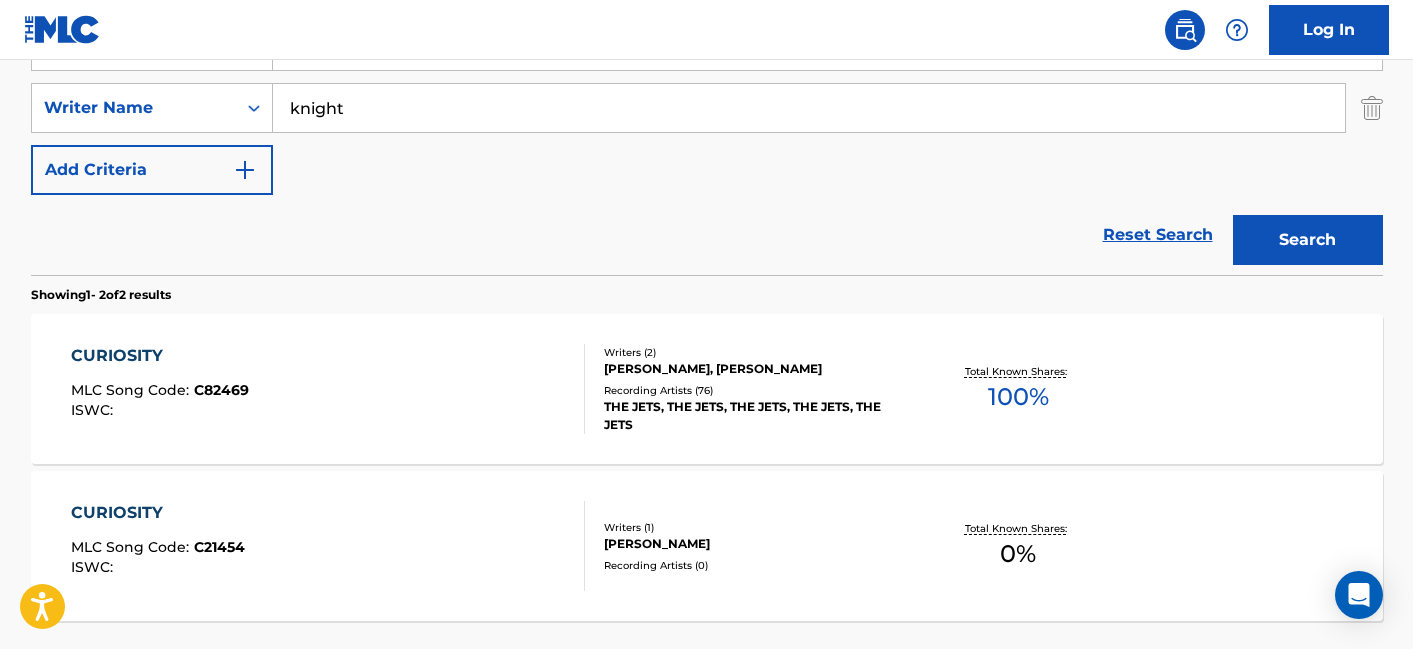scroll, scrollTop: 430, scrollLeft: 0, axis: vertical 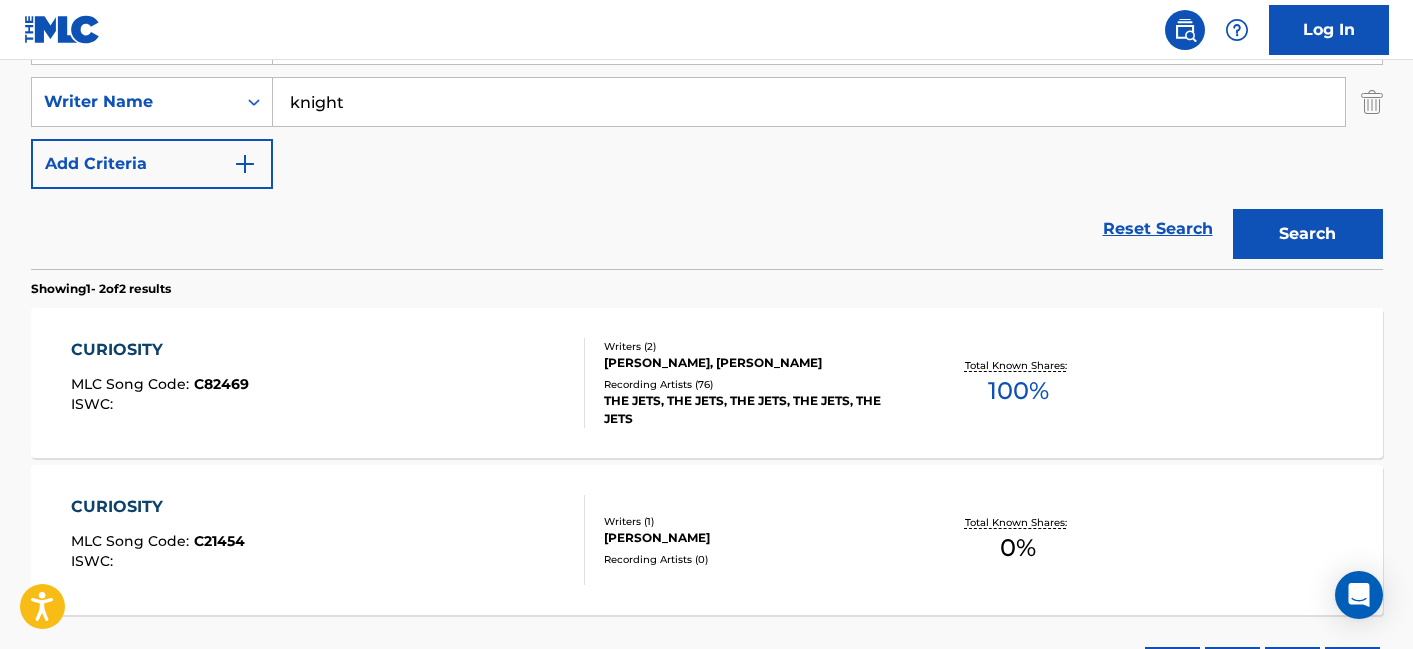 click on "CURIOSITY MLC Song Code : C82469 ISWC :" at bounding box center (328, 383) 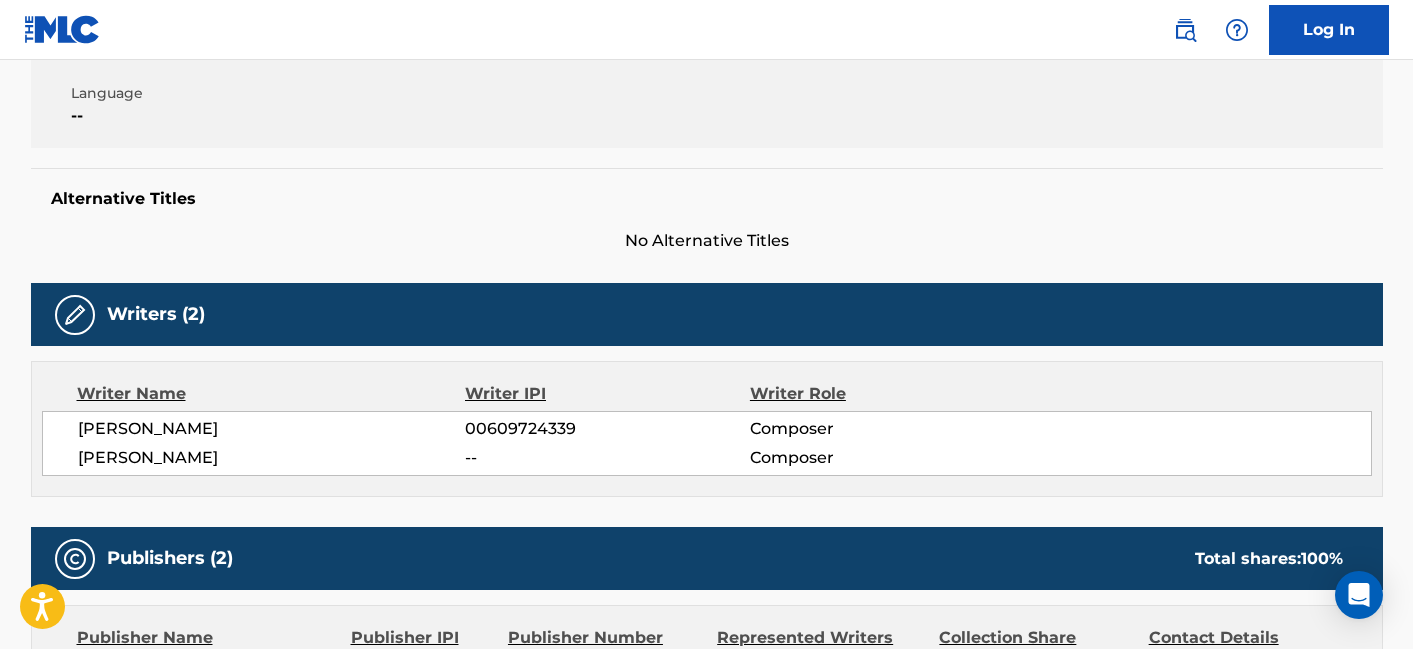 scroll, scrollTop: 0, scrollLeft: 0, axis: both 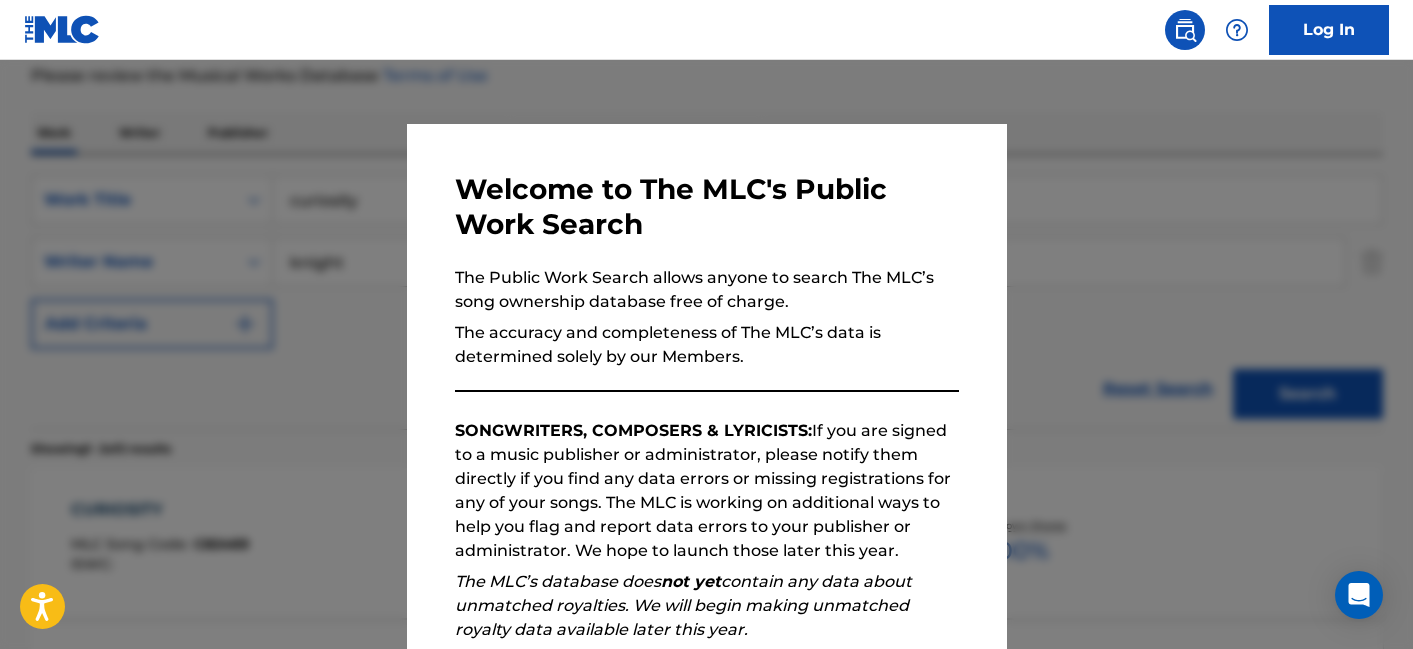 click at bounding box center (706, 384) 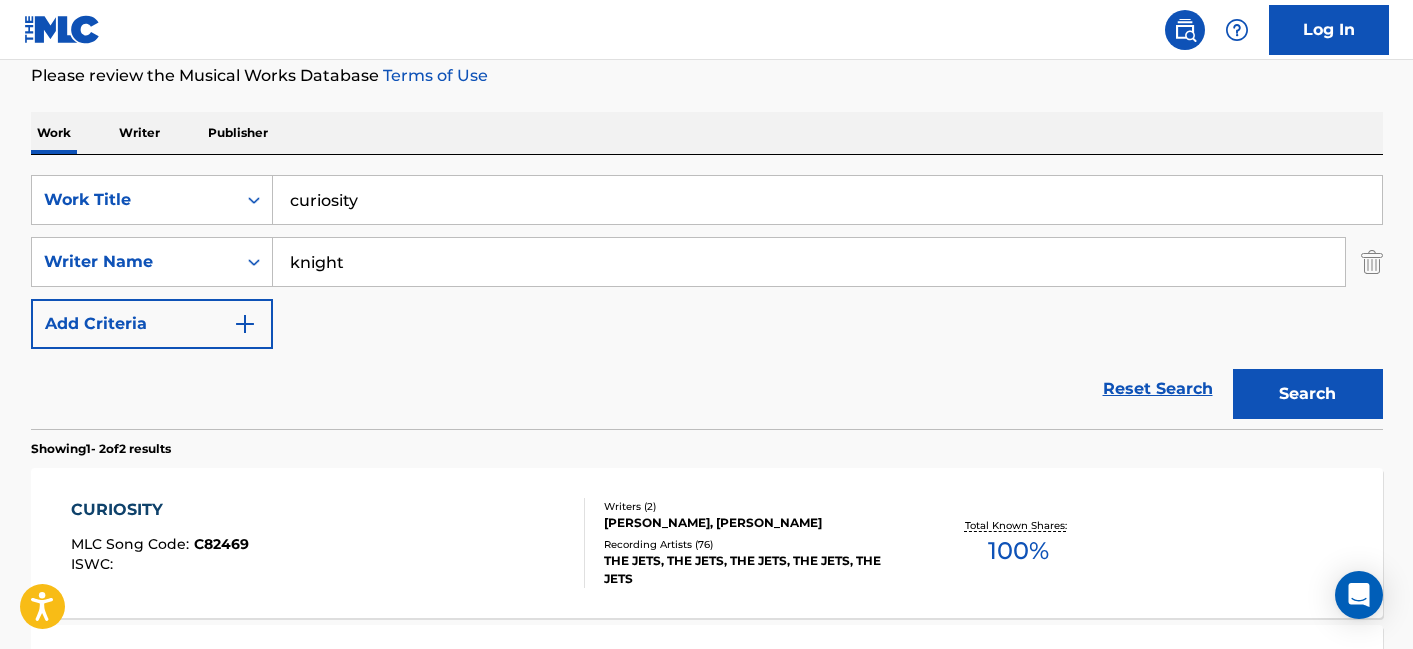 click on "curiosity" at bounding box center [827, 200] 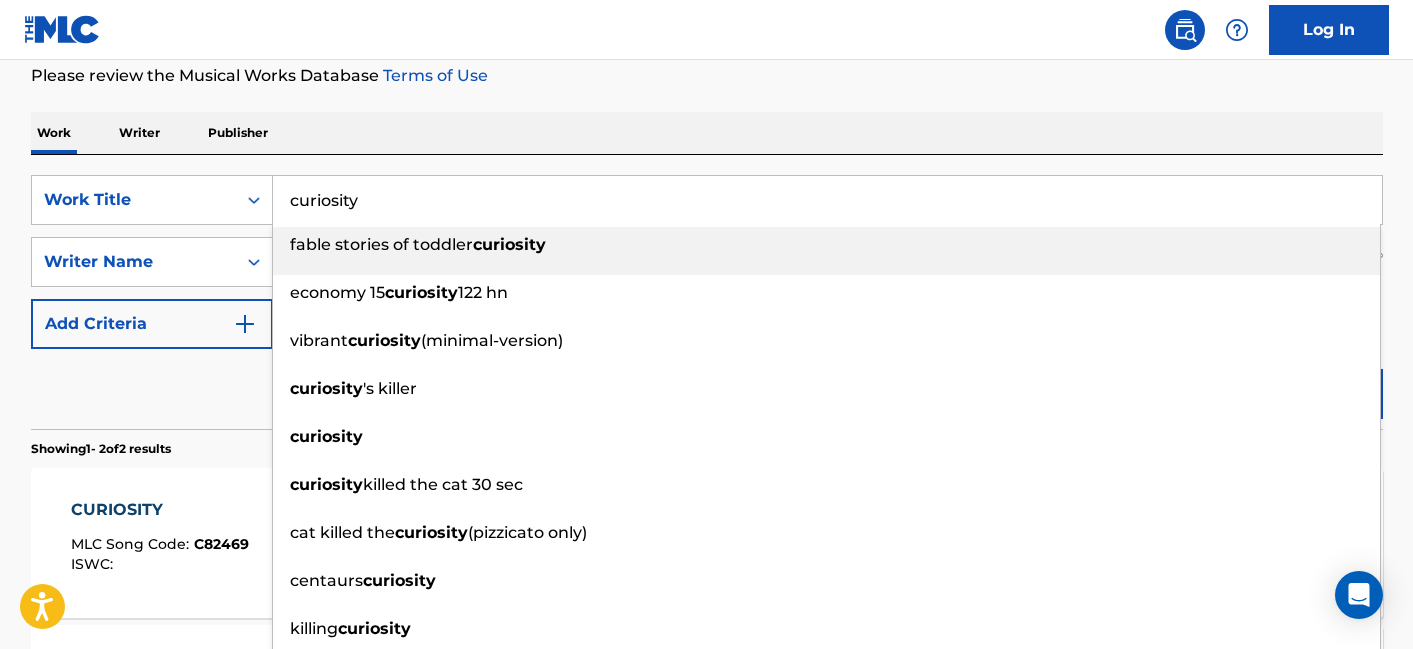 click on "curiosity" at bounding box center [827, 200] 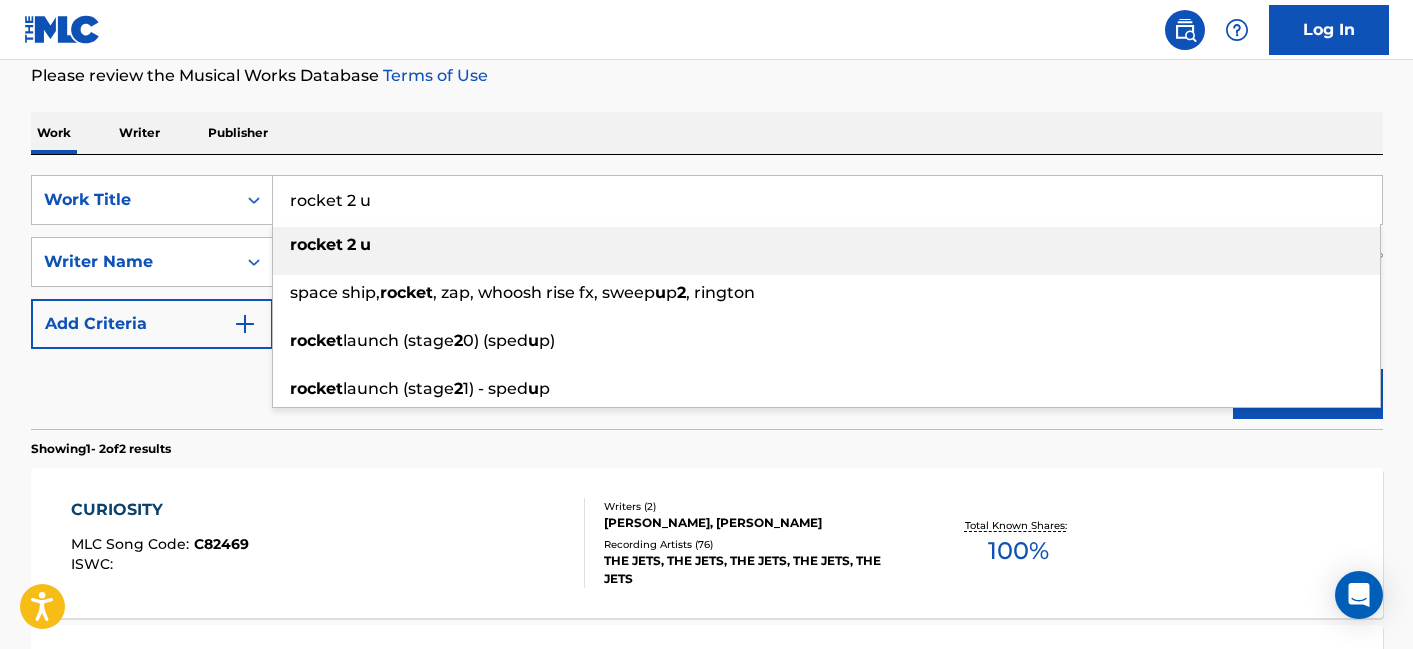 type on "rocket 2 u" 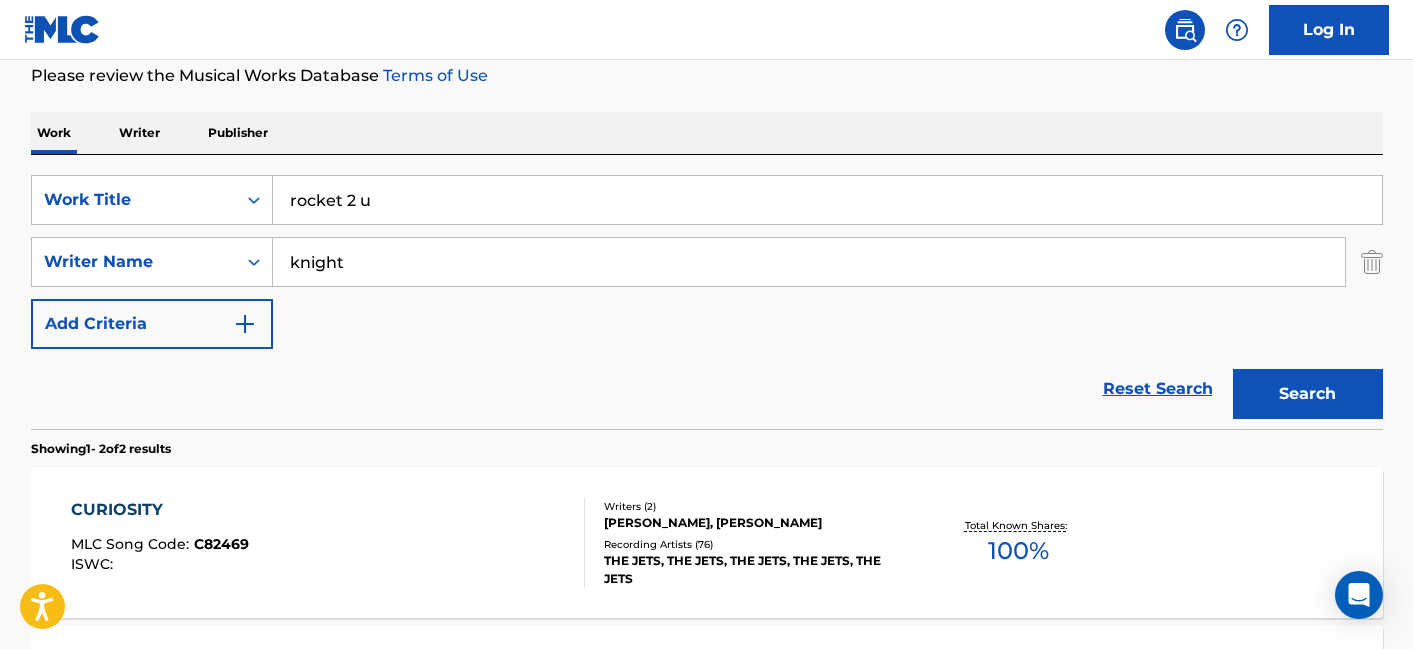 click on "knight" at bounding box center (809, 262) 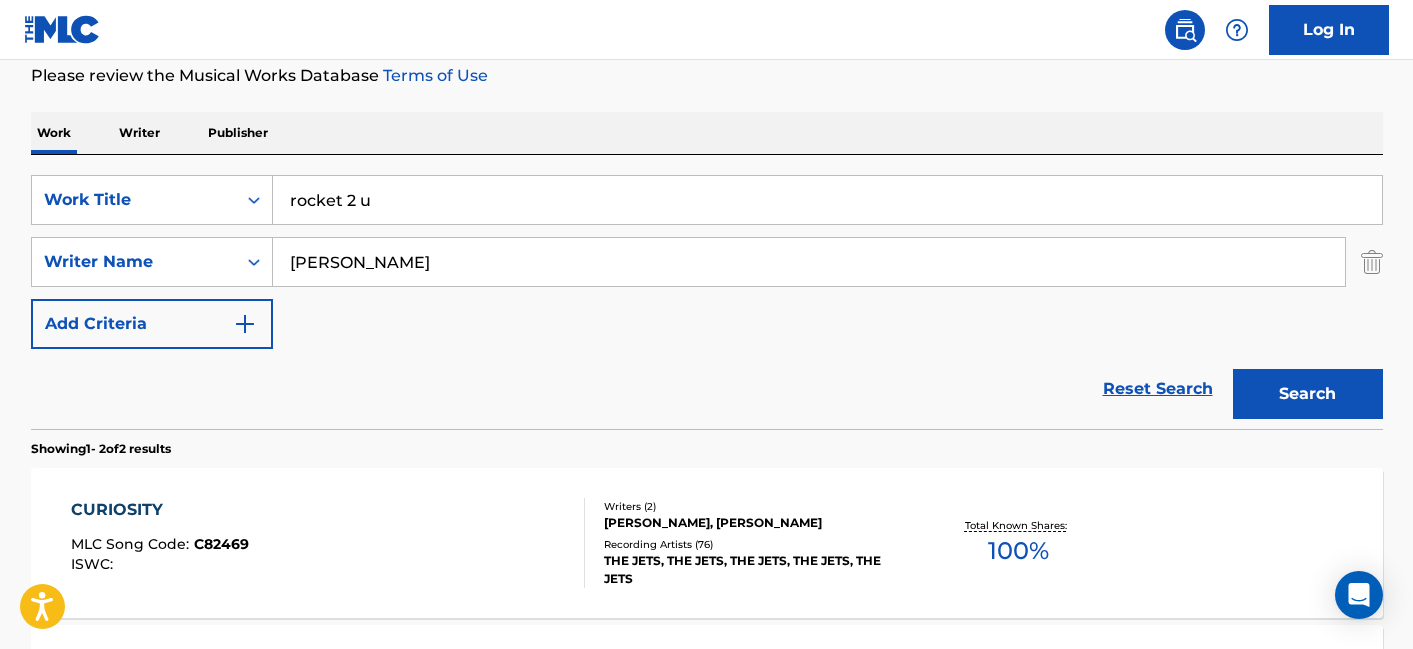 type on "nunn" 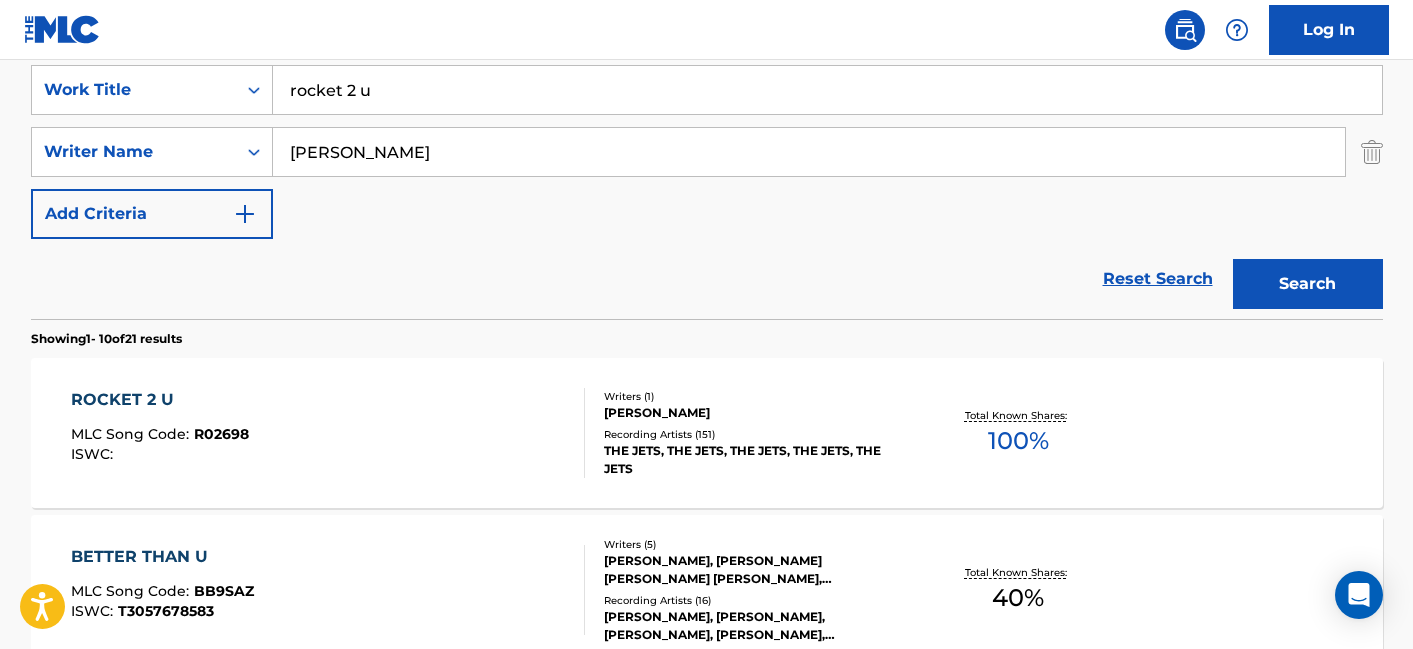 scroll, scrollTop: 381, scrollLeft: 0, axis: vertical 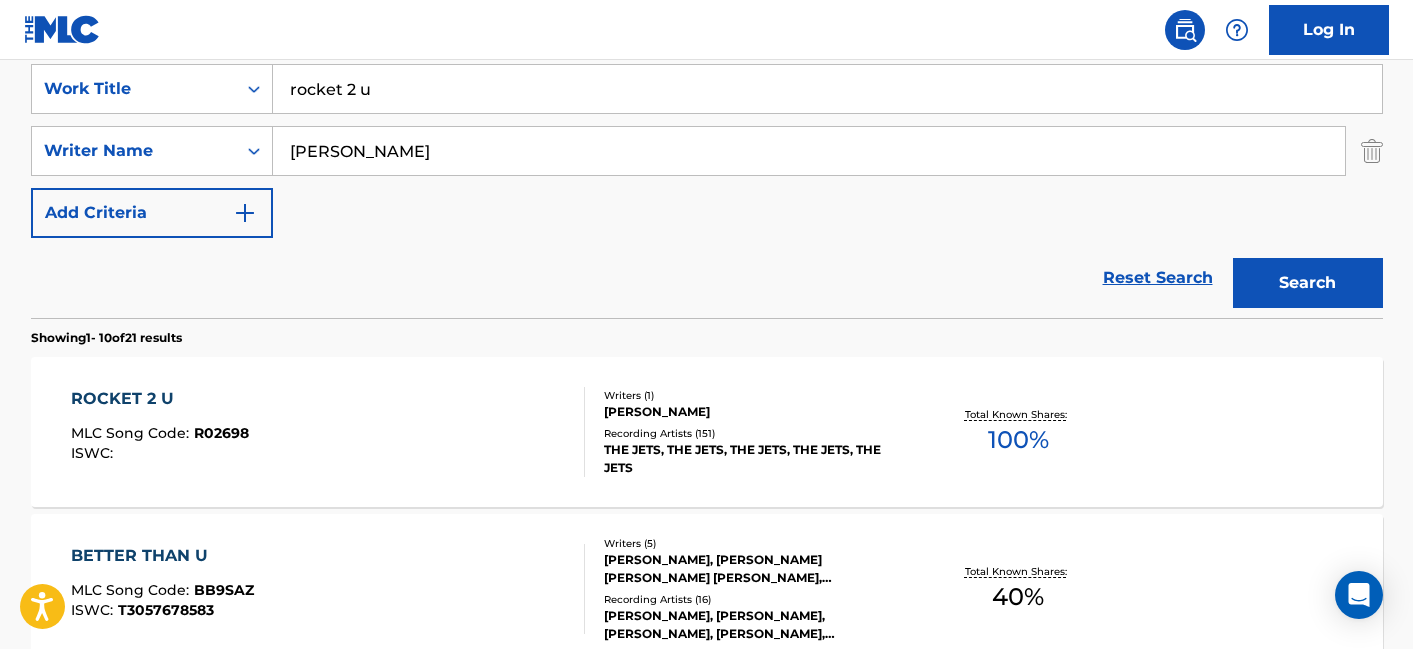 click on "ROCKET 2 U MLC Song Code : R02698 ISWC :" at bounding box center [328, 432] 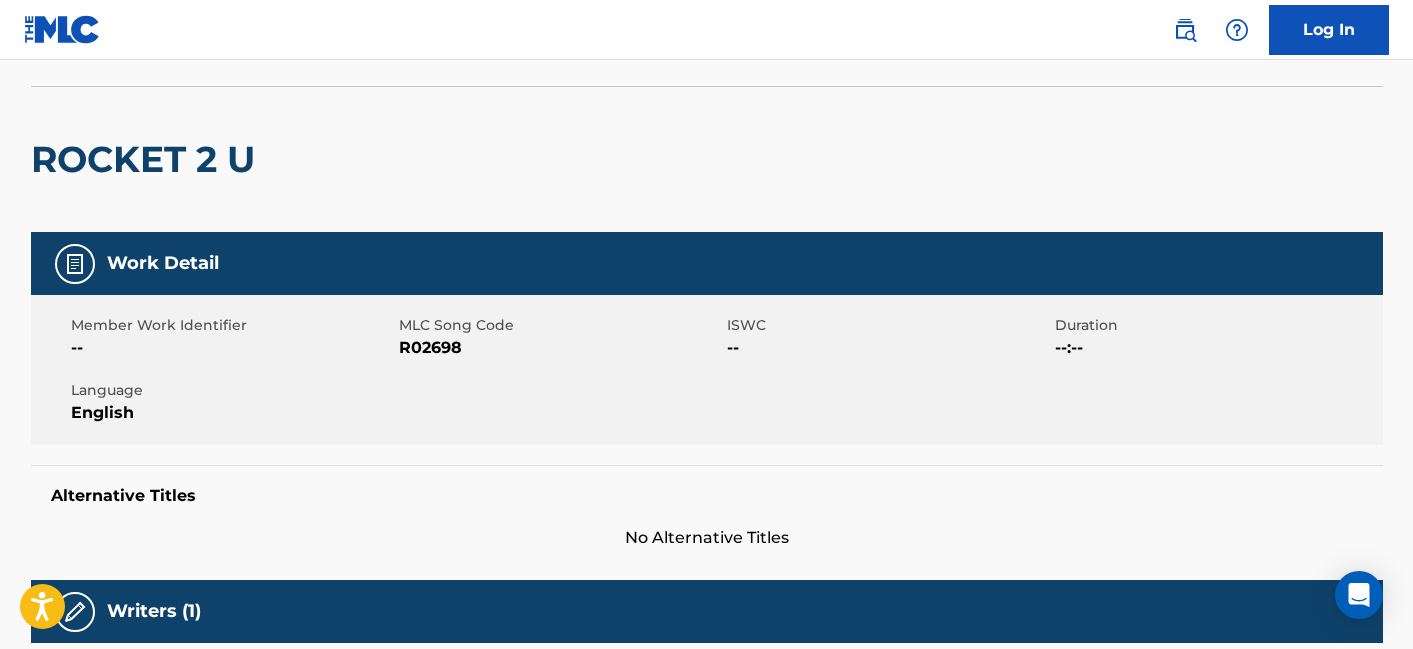 scroll, scrollTop: 0, scrollLeft: 0, axis: both 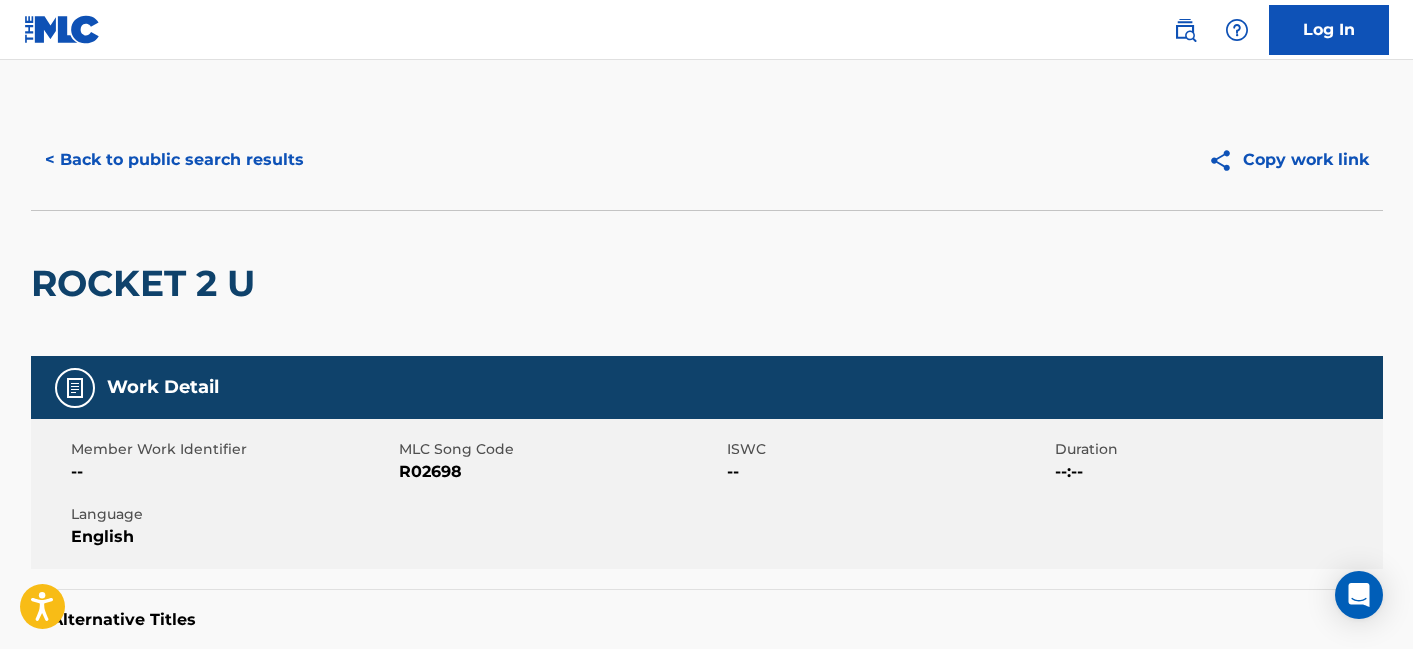 click on "< Back to public search results" at bounding box center (174, 160) 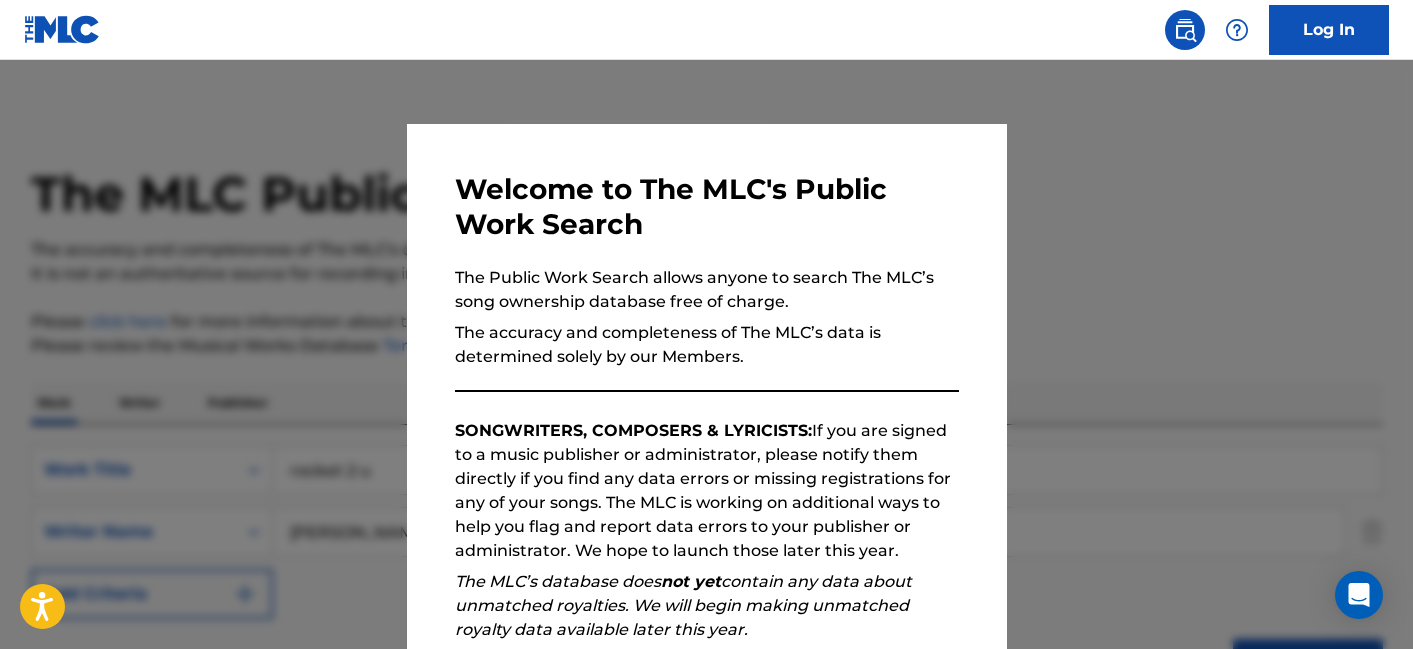 scroll, scrollTop: 381, scrollLeft: 0, axis: vertical 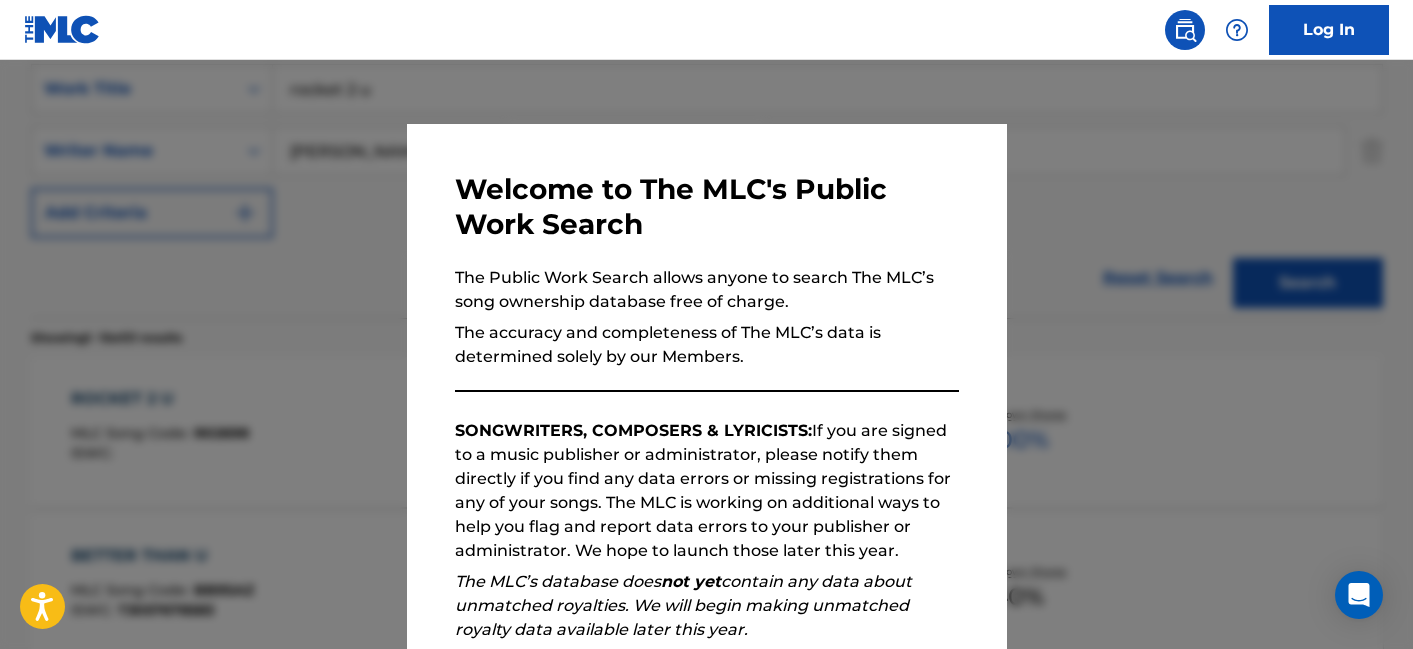 click at bounding box center (706, 384) 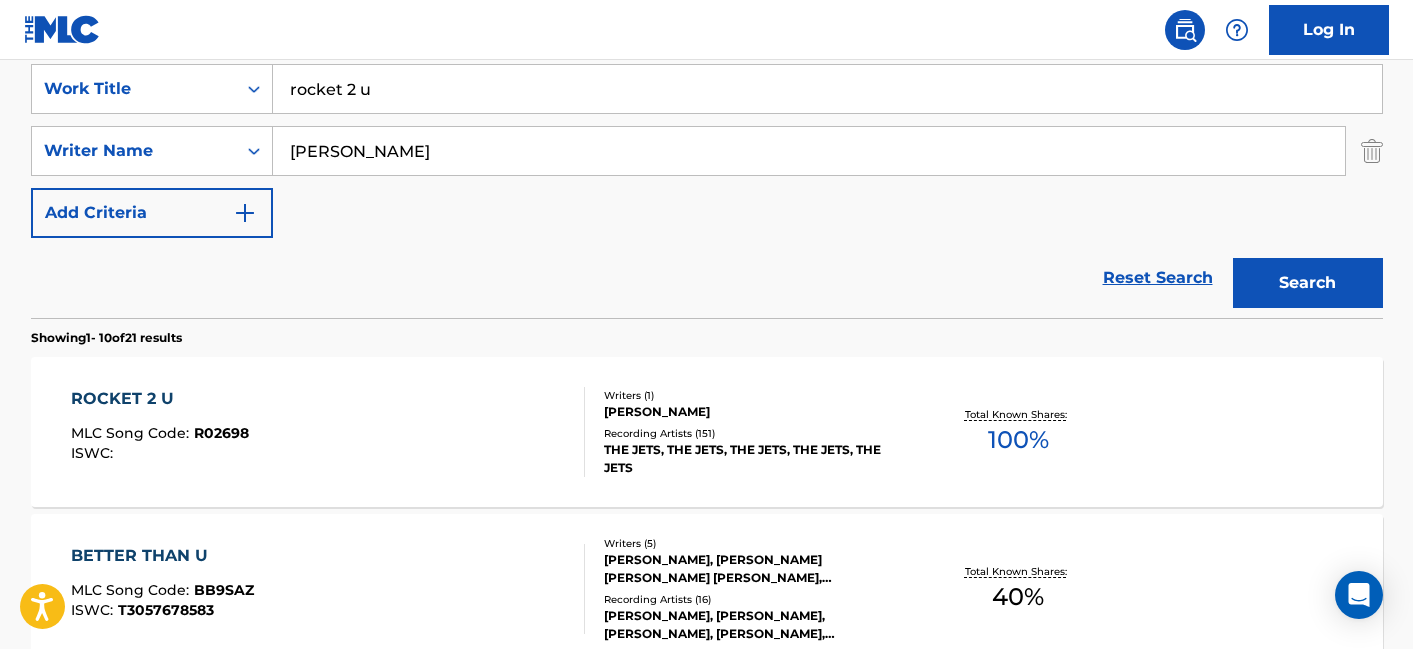 click on "rocket 2 u" at bounding box center (827, 89) 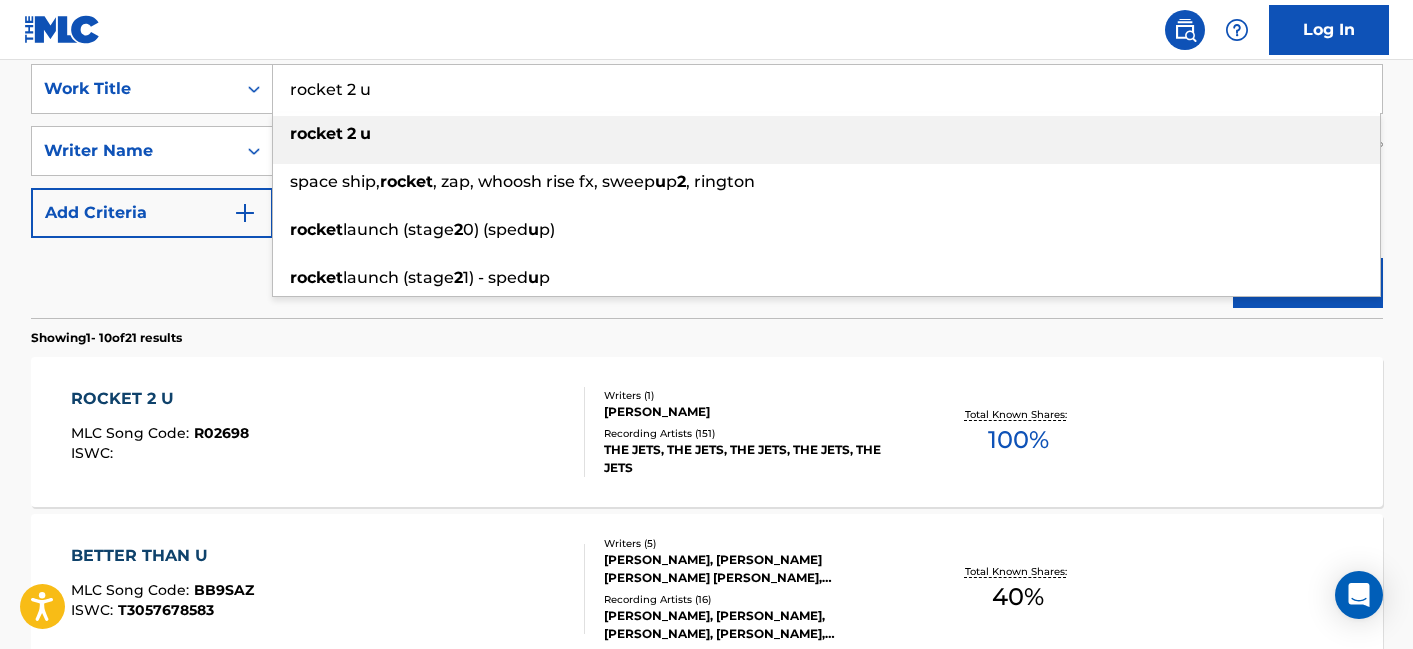 click on "rocket 2 u" at bounding box center [827, 89] 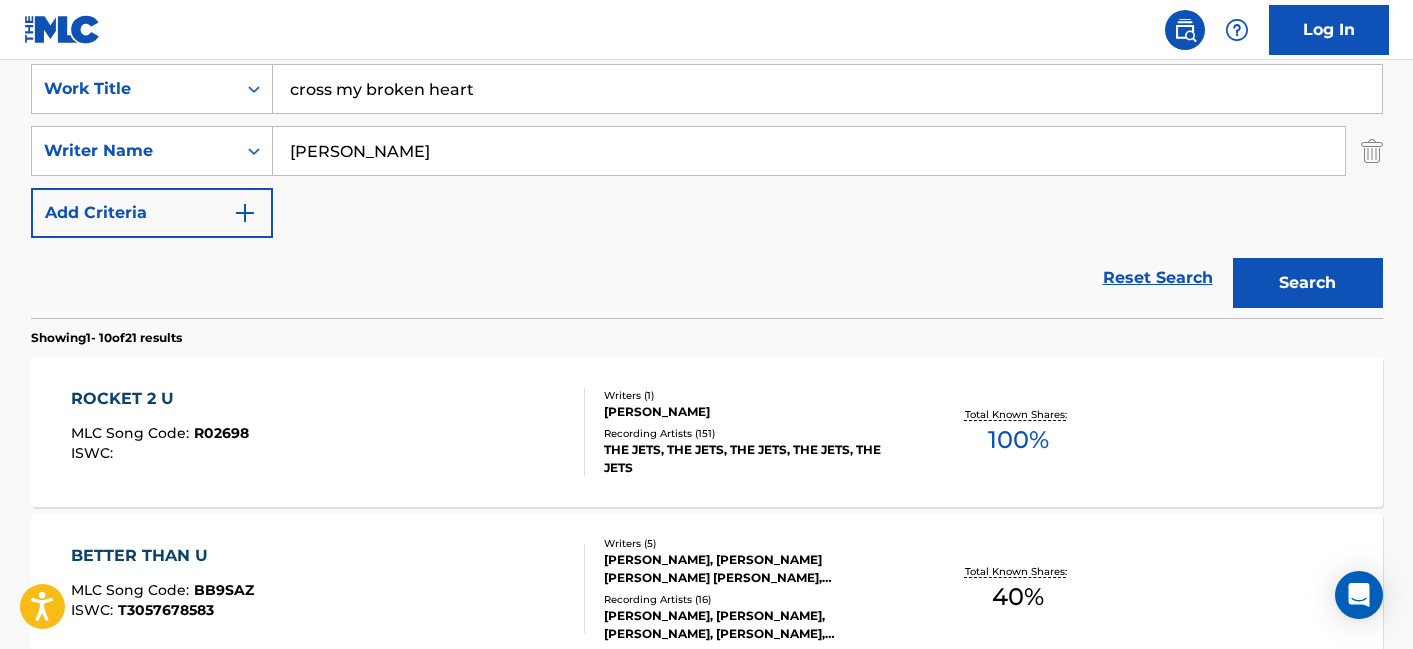 type on "cross my broken heart" 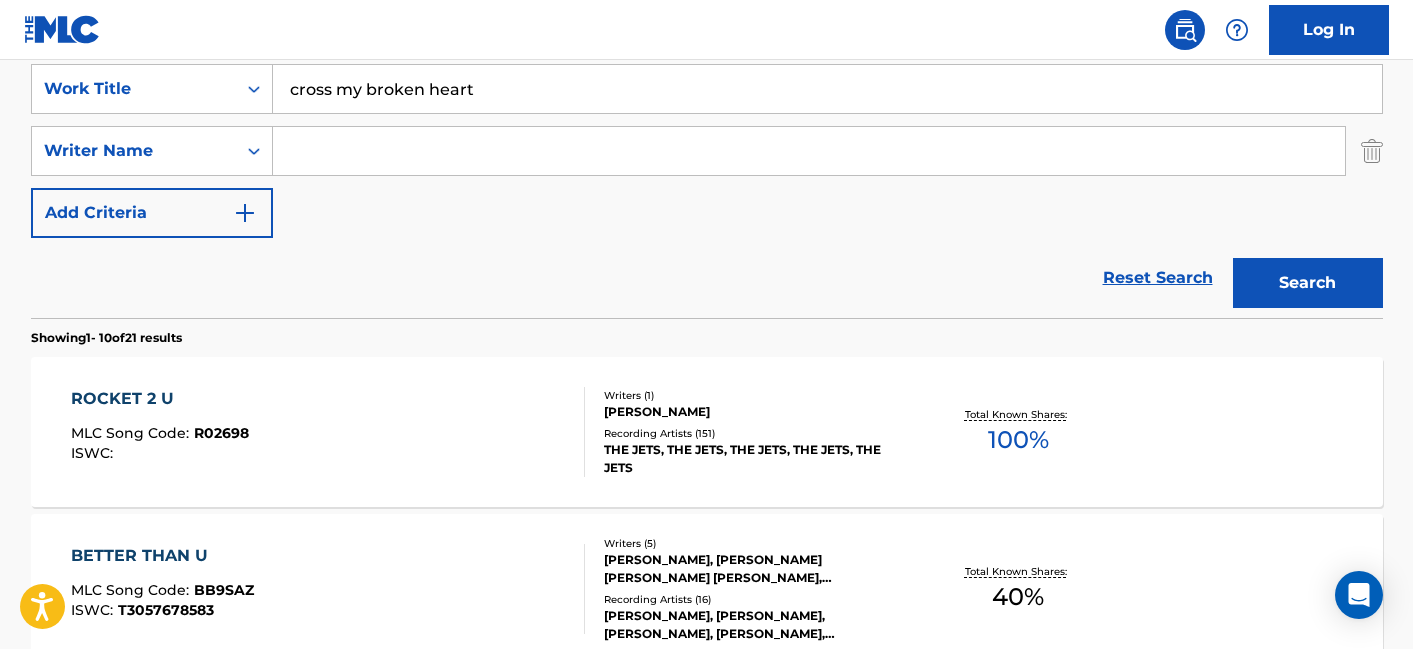 type 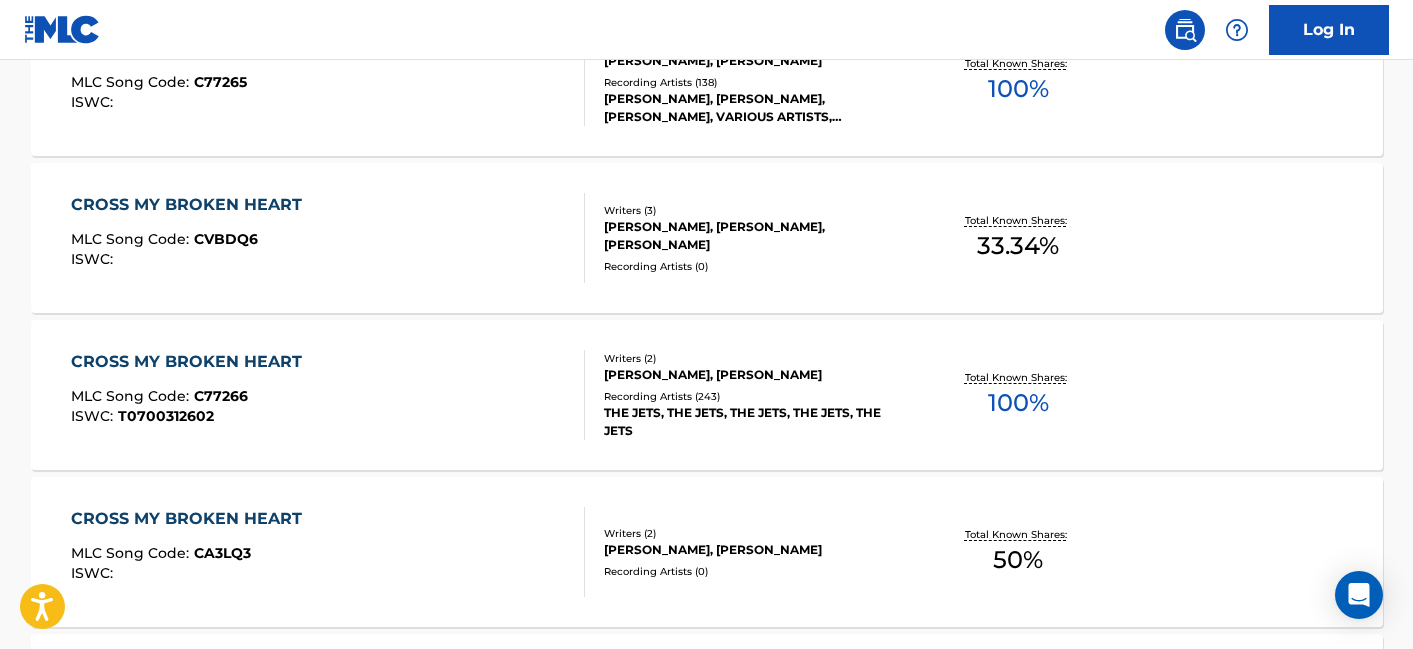 scroll, scrollTop: 735, scrollLeft: 0, axis: vertical 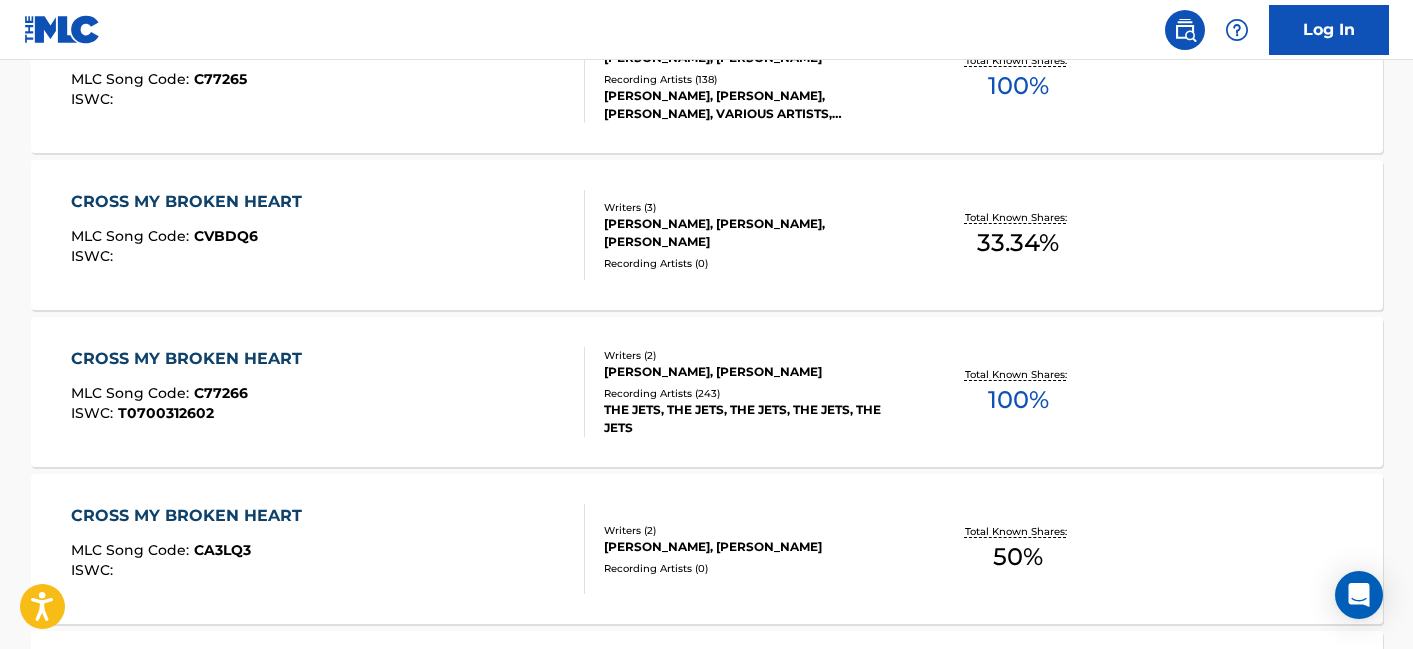 click on "CROSS MY BROKEN HEART MLC Song Code : C77266 ISWC : T0700312602" at bounding box center (328, 392) 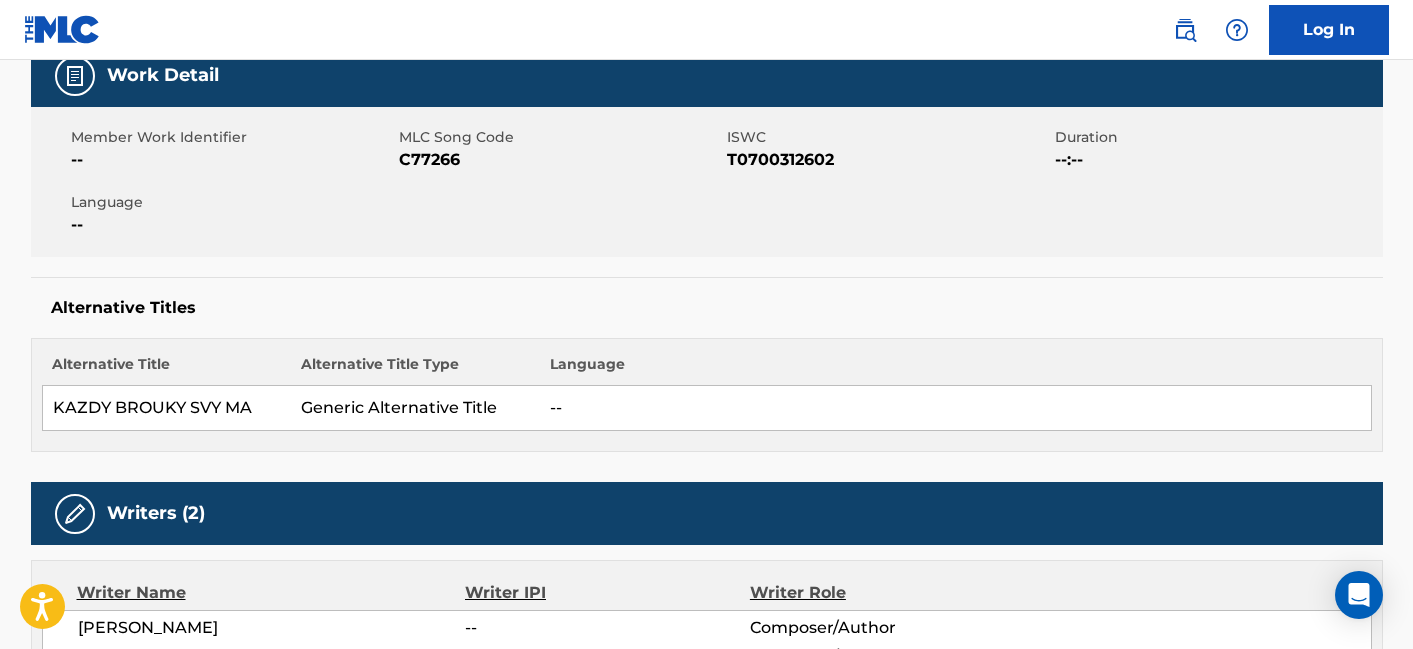 scroll, scrollTop: 0, scrollLeft: 0, axis: both 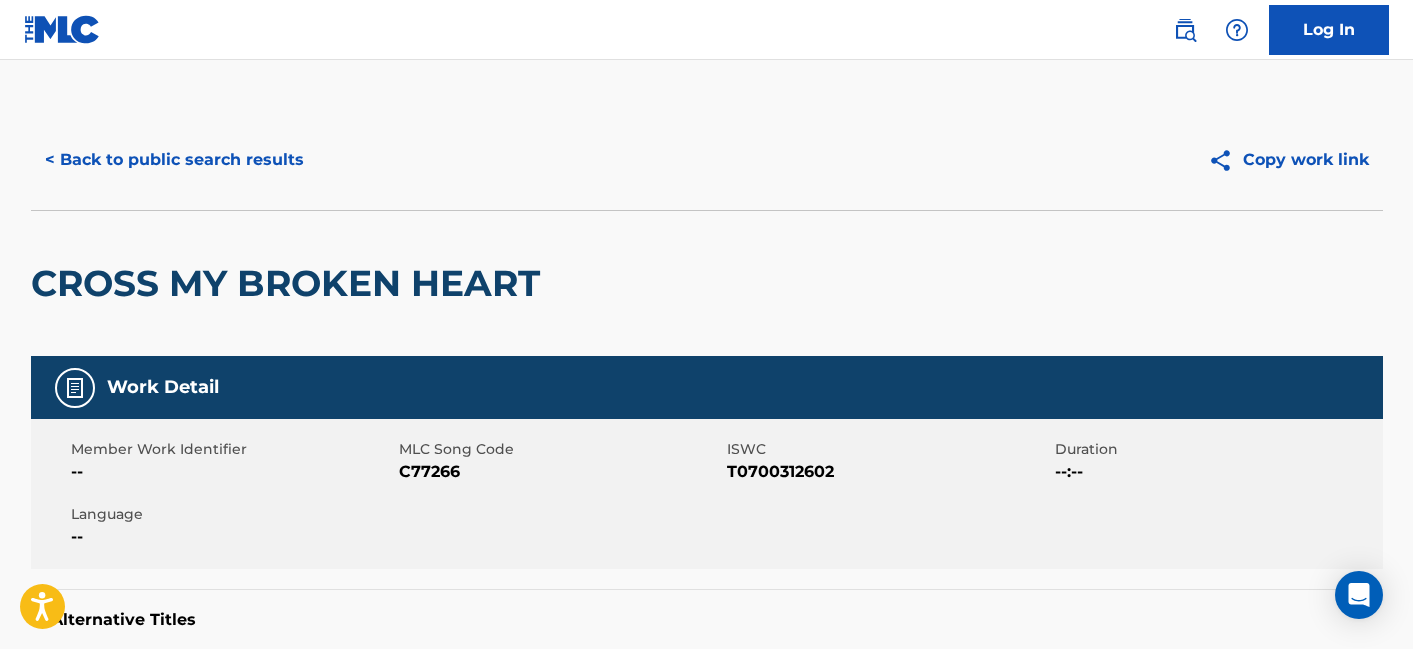 click on "< Back to public search results" at bounding box center (174, 160) 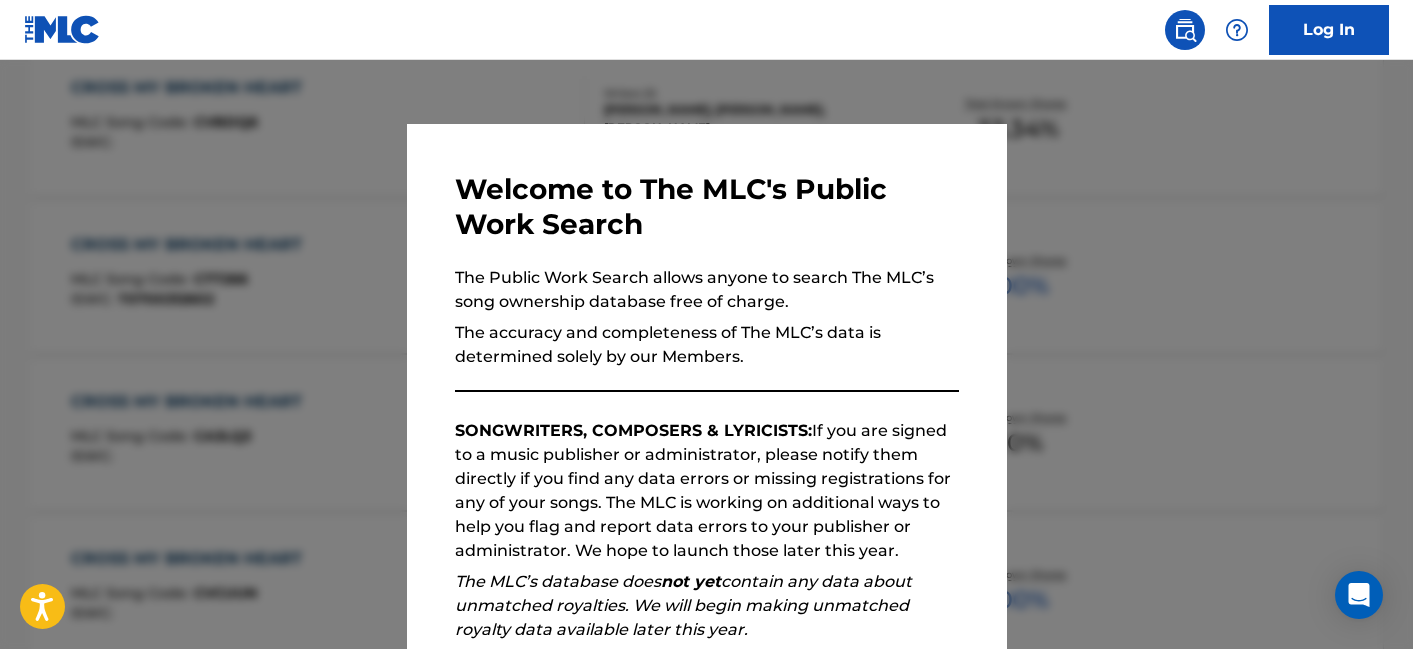 click at bounding box center (706, 384) 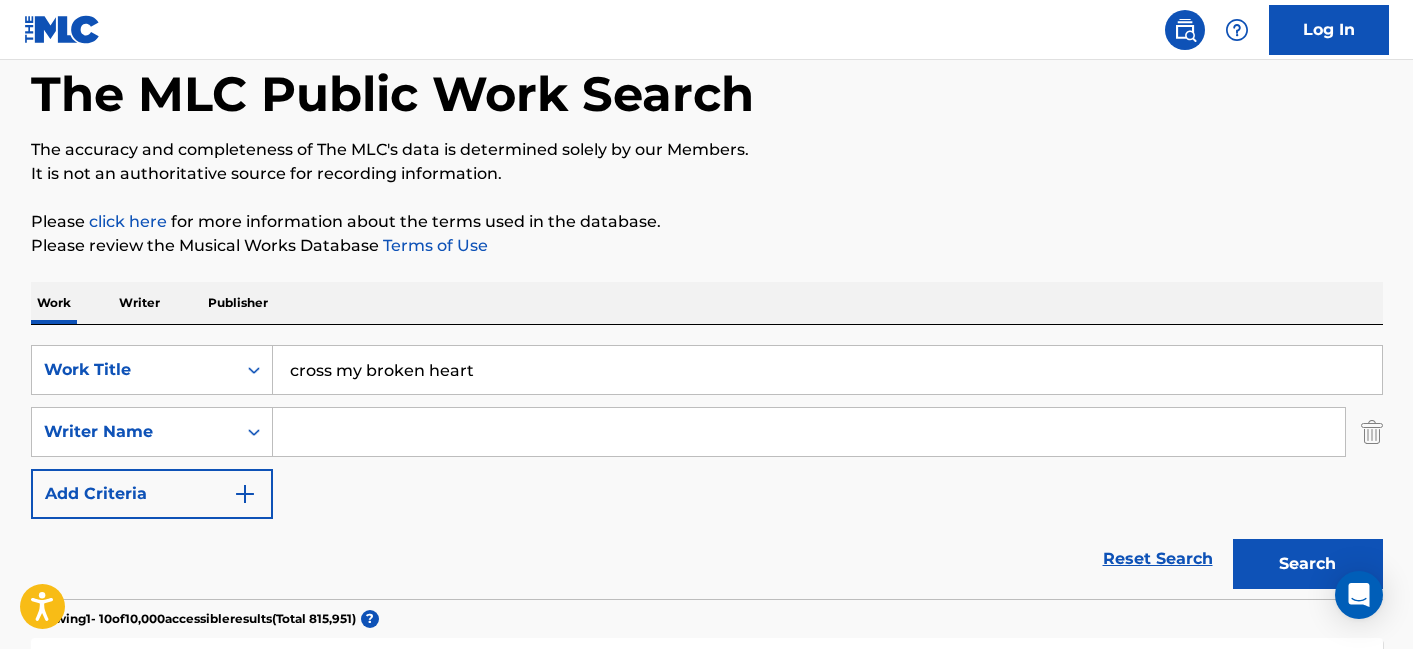 scroll, scrollTop: 0, scrollLeft: 0, axis: both 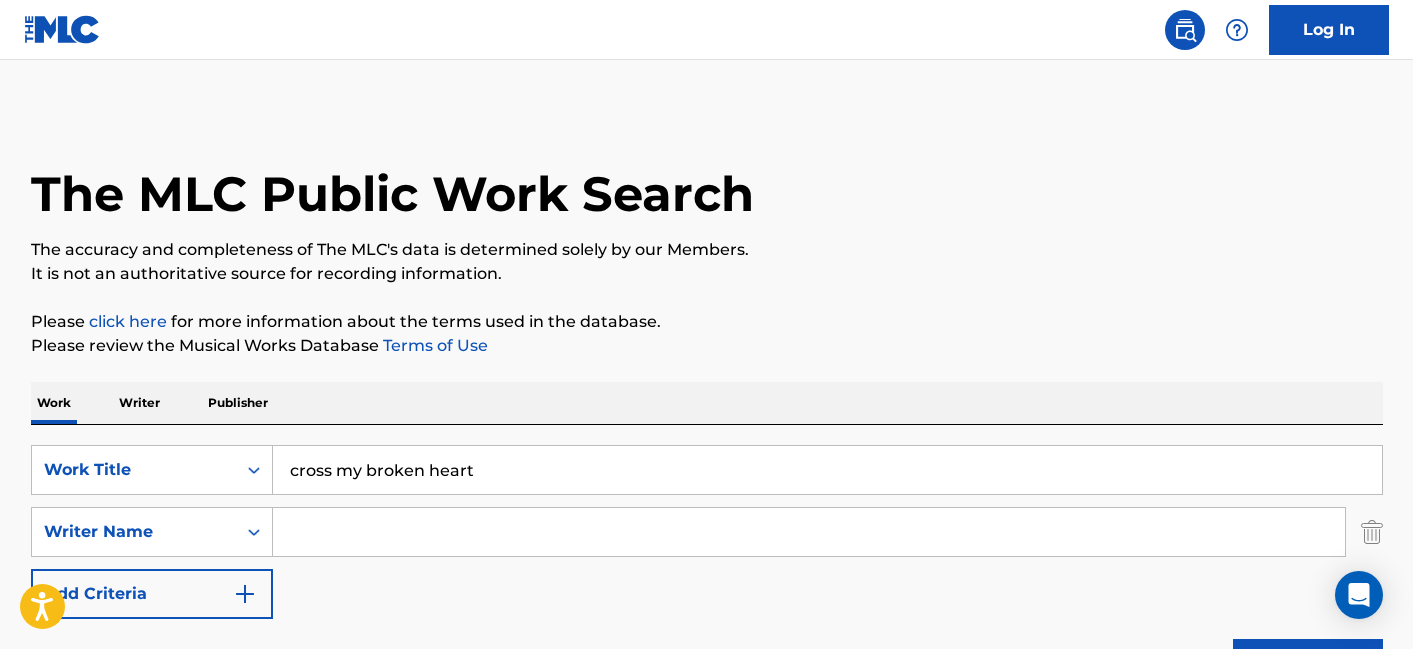 click on "cross my broken heart" at bounding box center (827, 470) 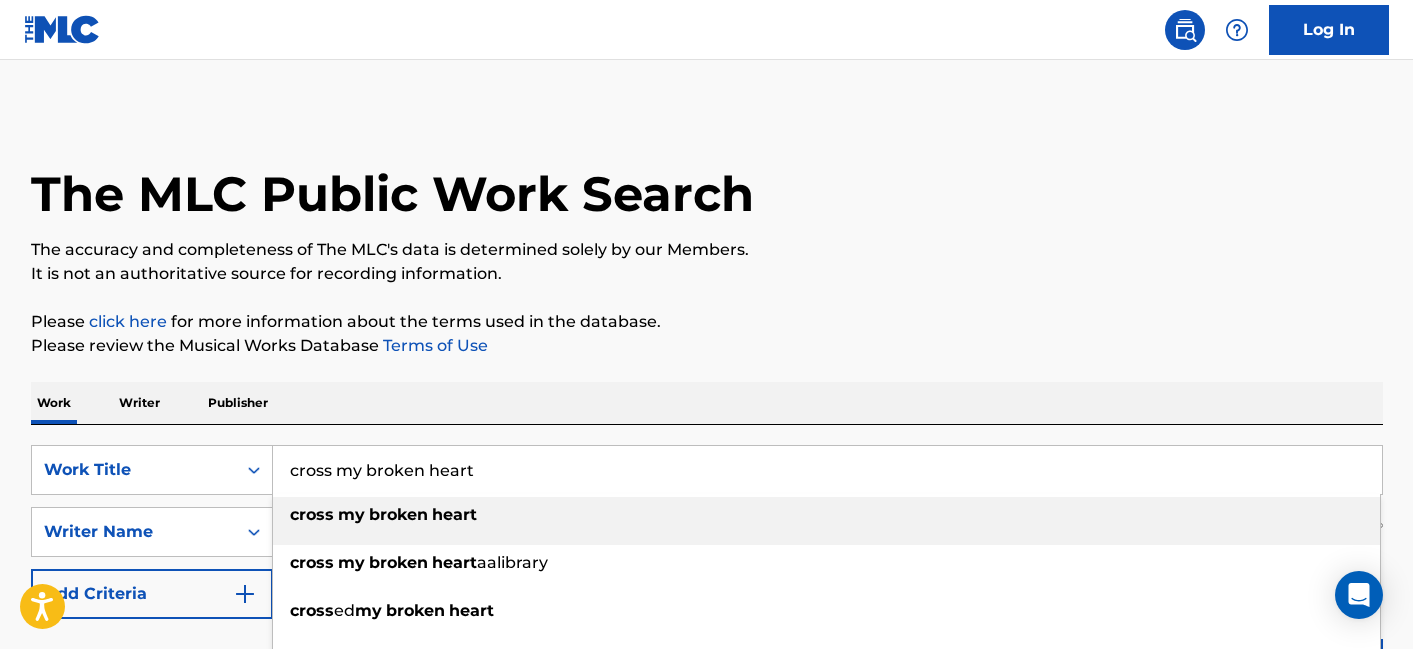 click on "cross my broken heart" at bounding box center [827, 470] 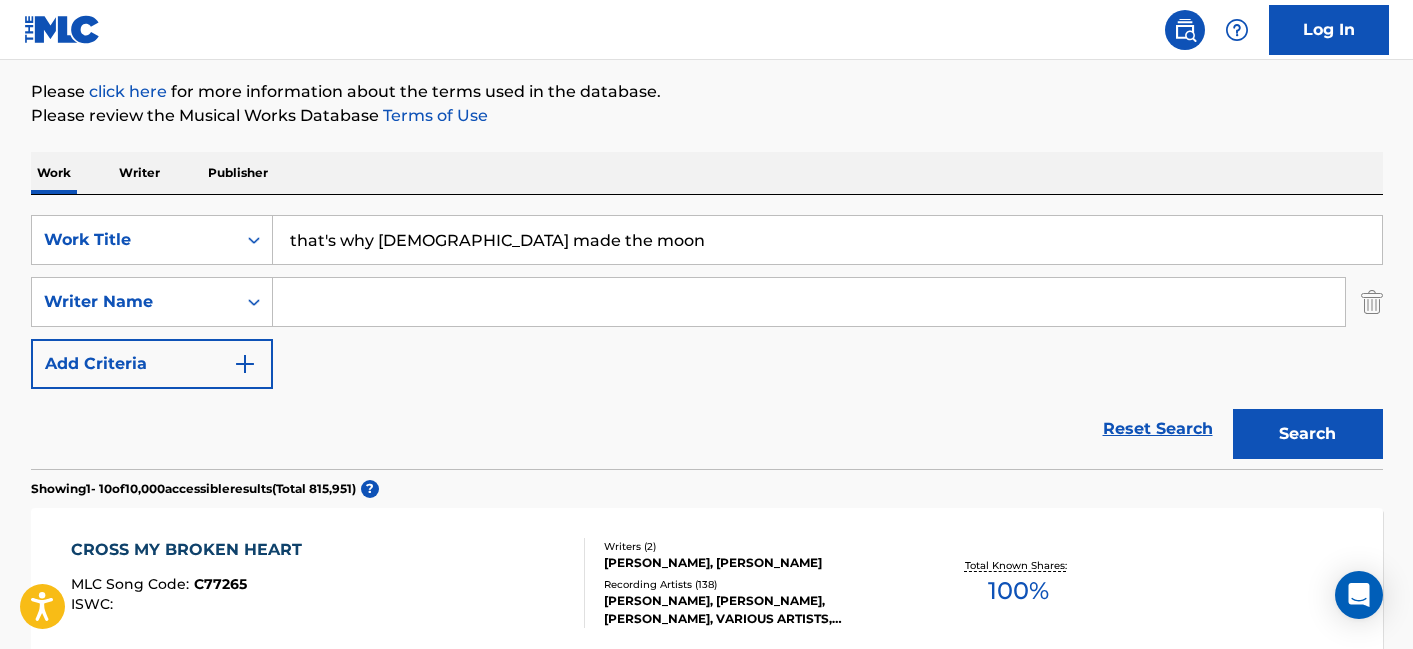 scroll, scrollTop: 232, scrollLeft: 0, axis: vertical 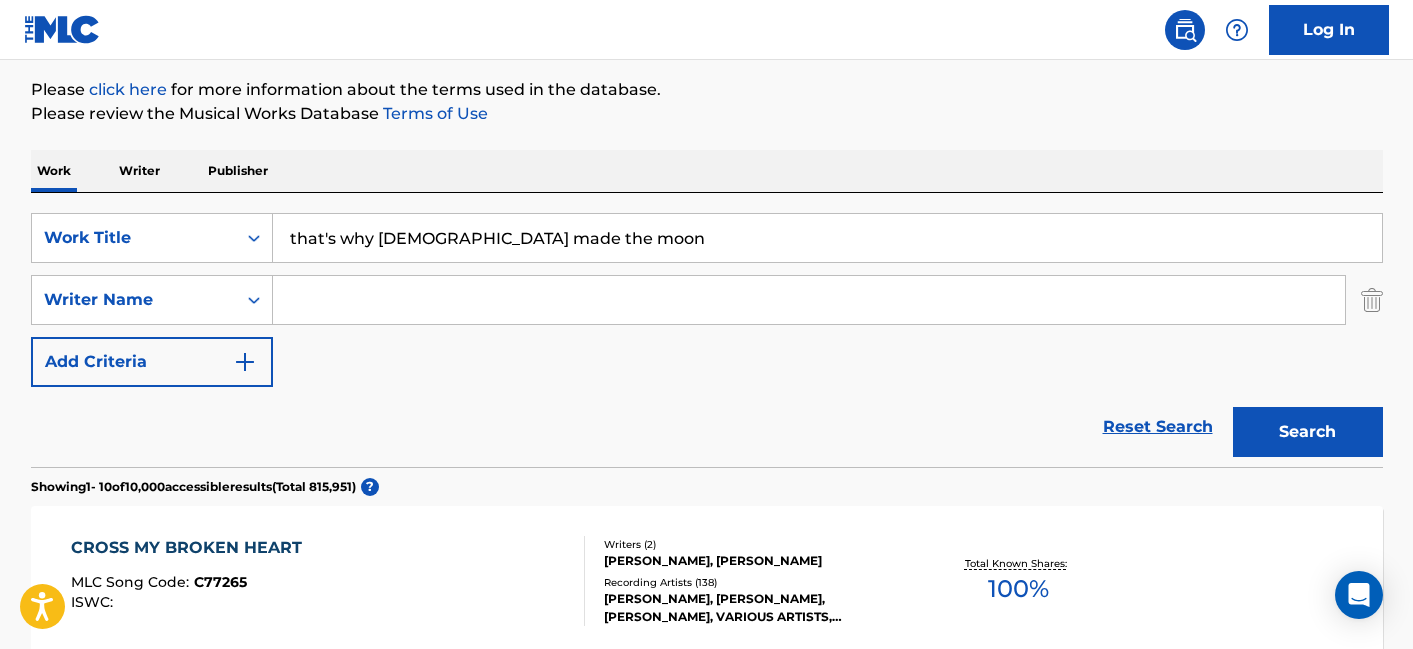 type on "that's why god made the moon" 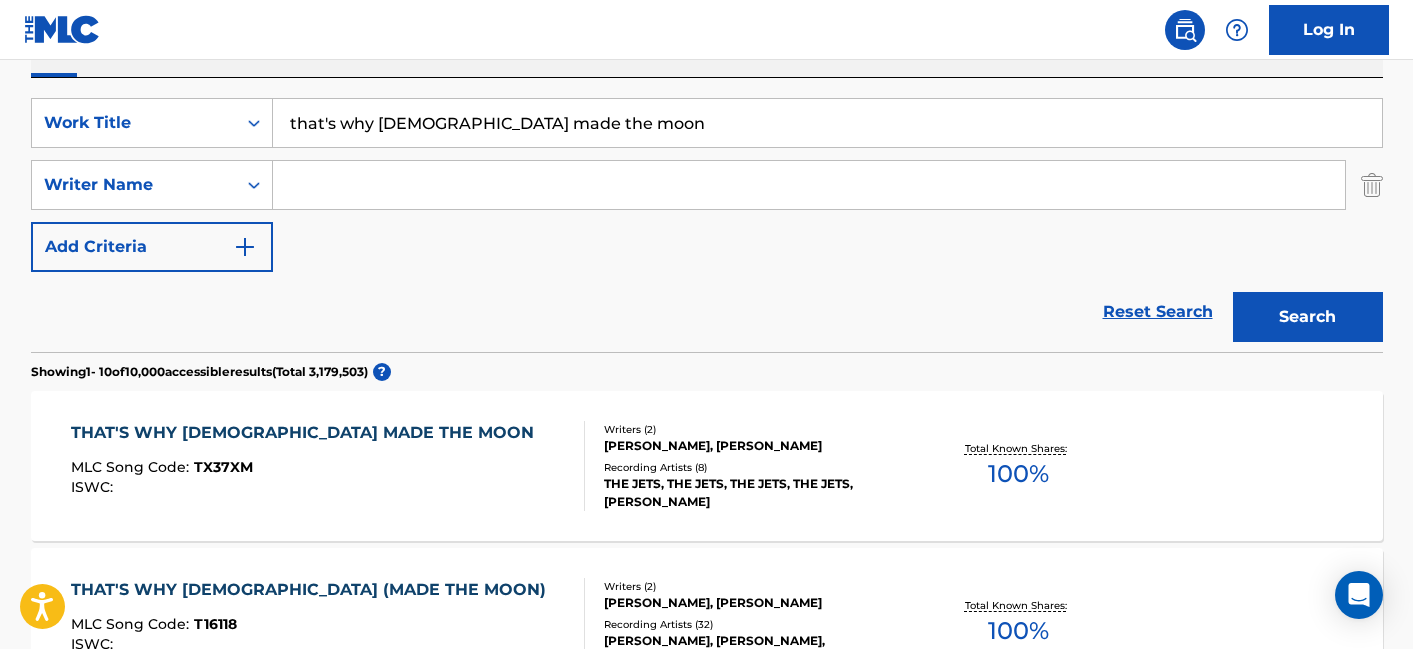 scroll, scrollTop: 349, scrollLeft: 0, axis: vertical 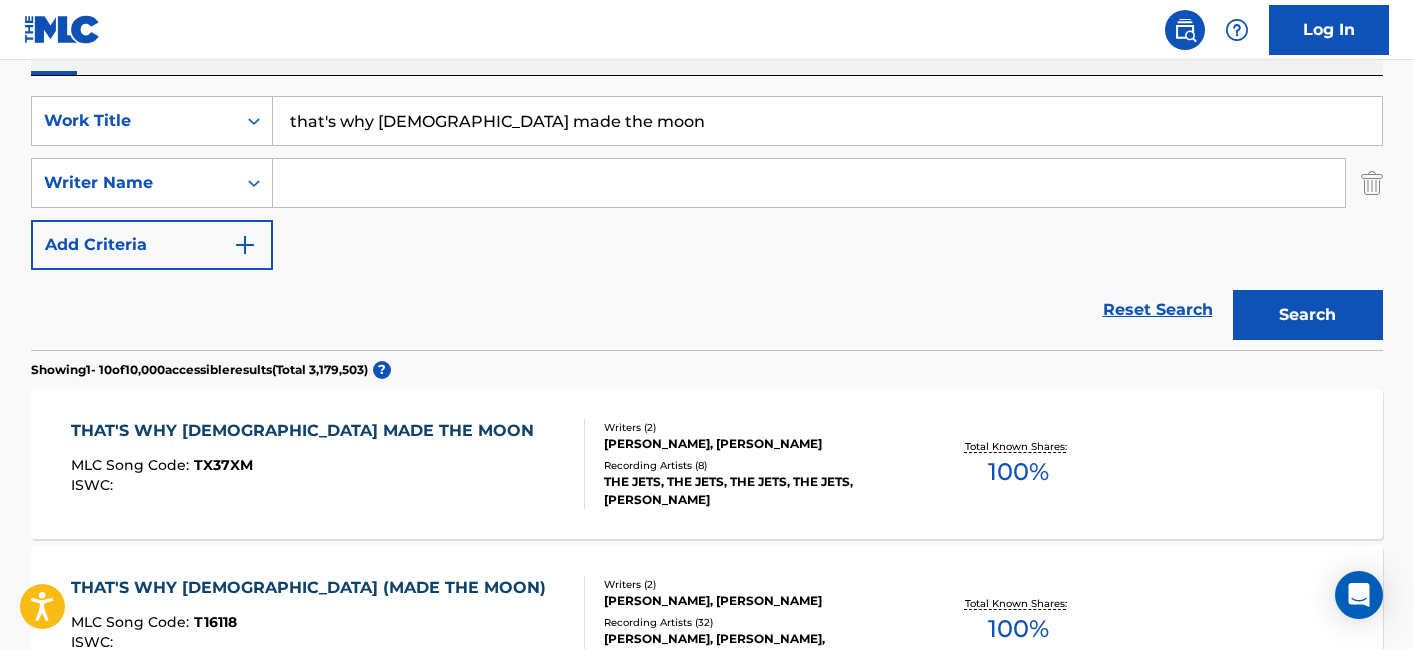 click on "THAT'S WHY GOD MADE THE MOON MLC Song Code : TX37XM ISWC :" at bounding box center [328, 464] 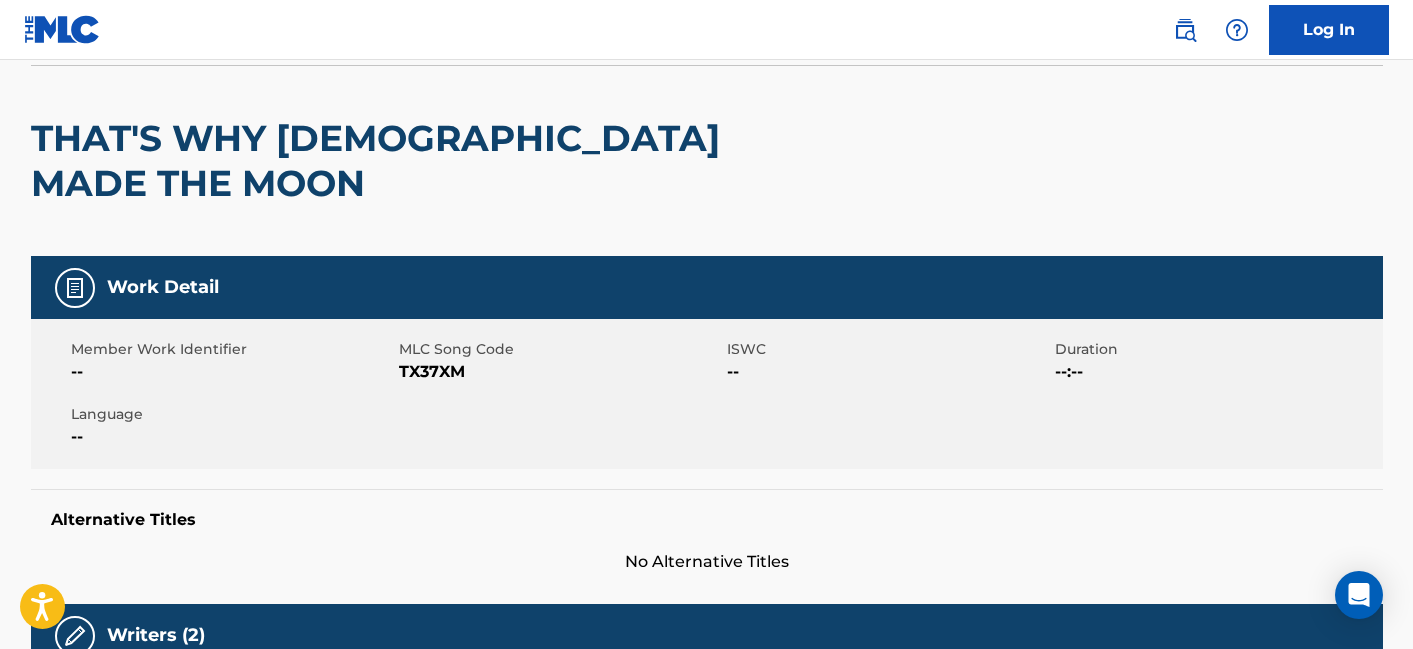 scroll, scrollTop: 0, scrollLeft: 0, axis: both 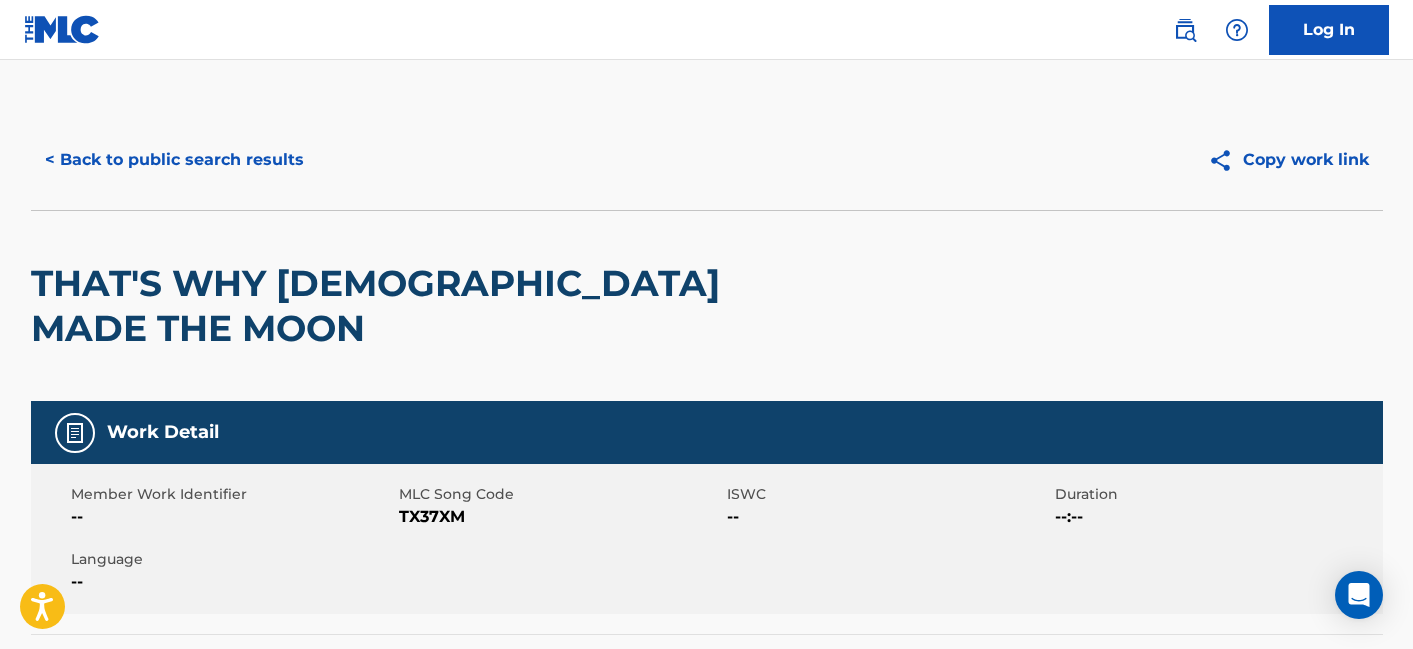 click on "< Back to public search results" at bounding box center (369, 160) 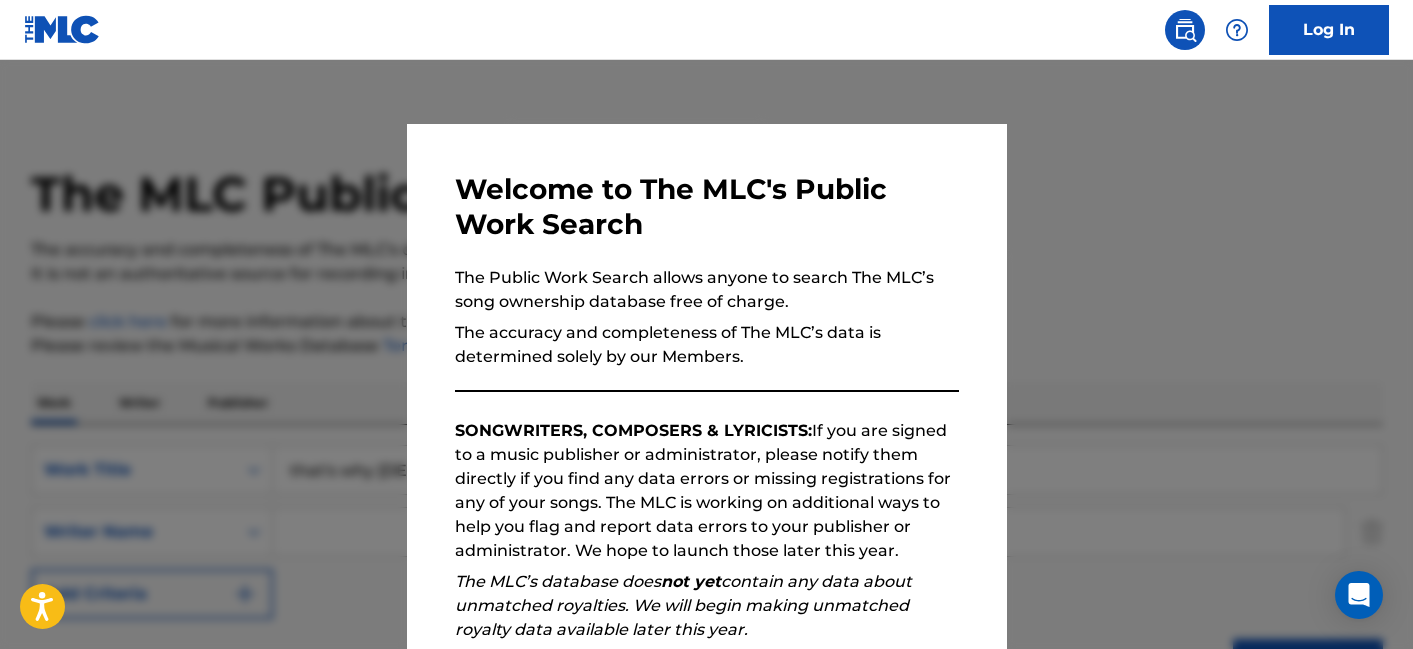 scroll, scrollTop: 340, scrollLeft: 0, axis: vertical 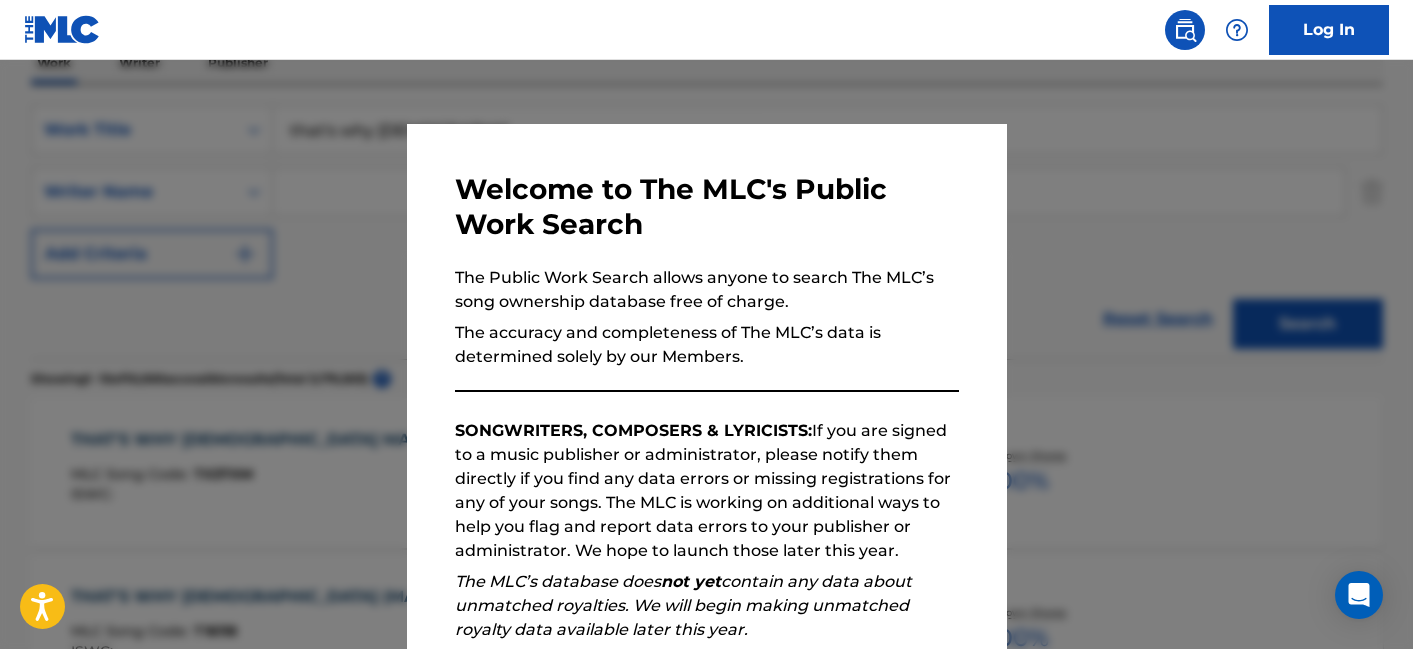 click at bounding box center [706, 384] 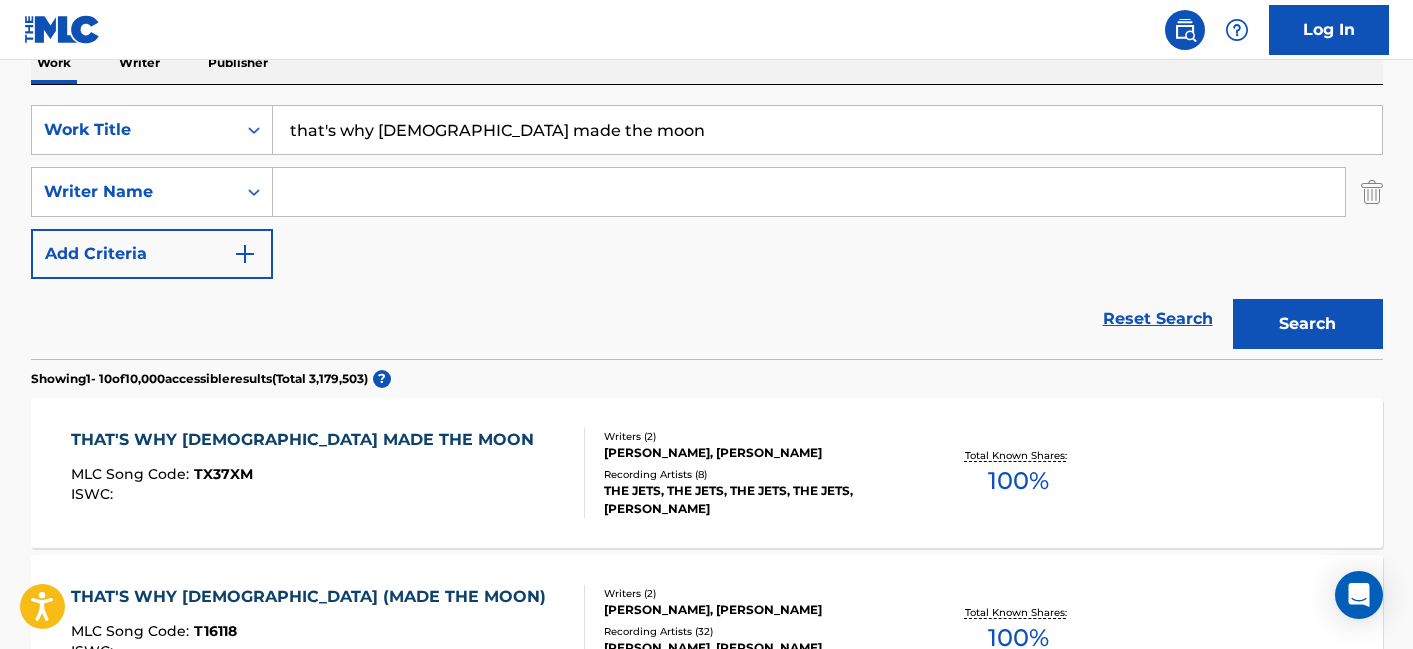 click on "that's why god made the moon" at bounding box center [827, 130] 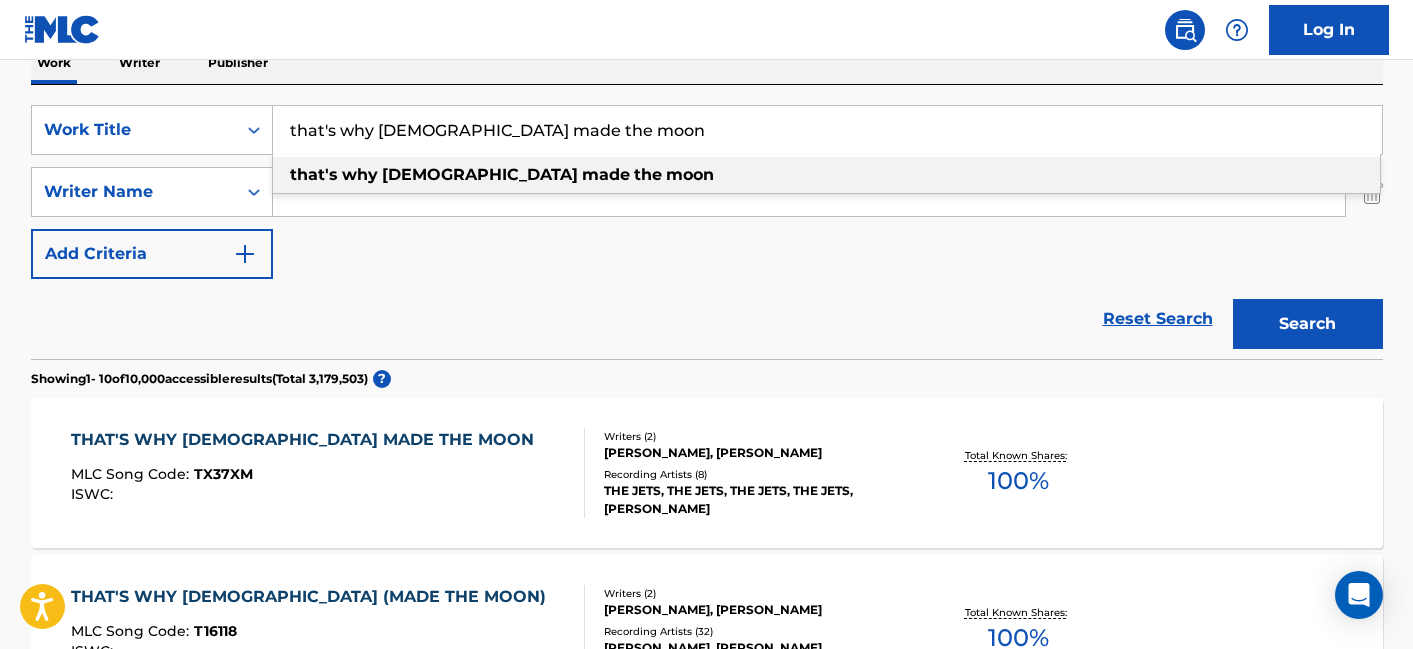 click on "that's why god made the moon" at bounding box center [827, 130] 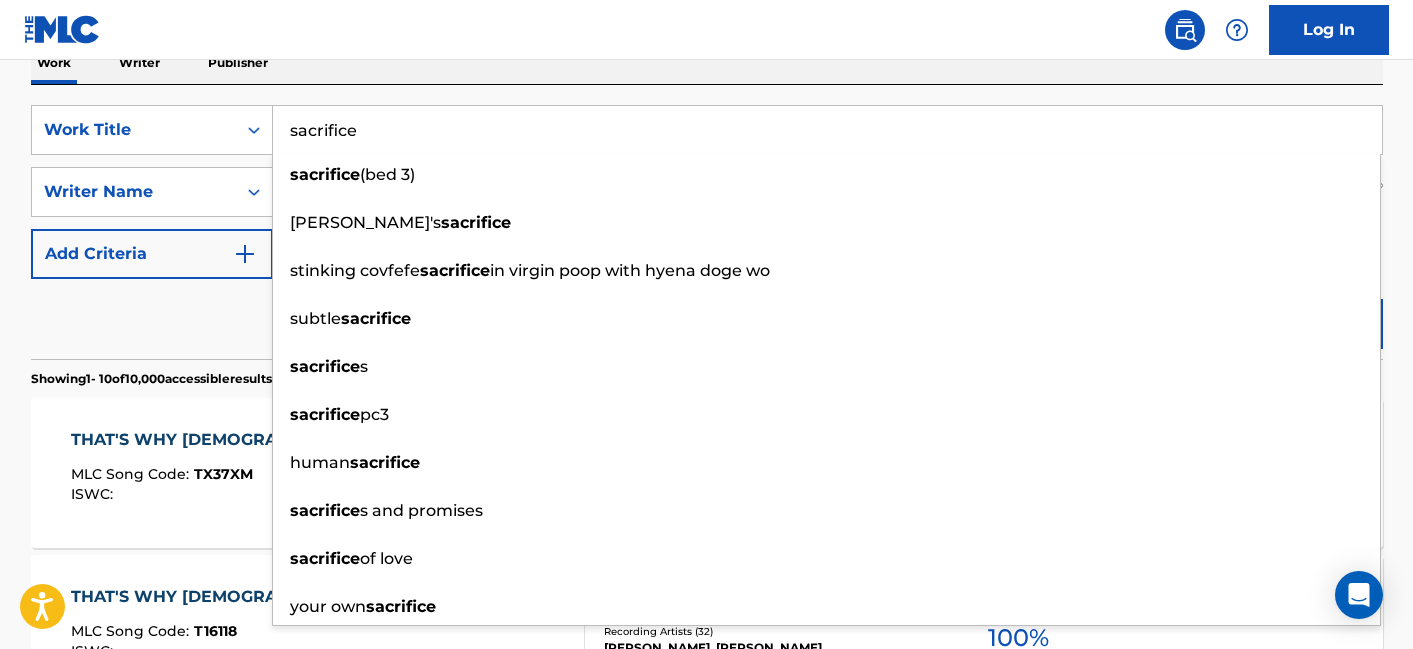 type on "sacrifice" 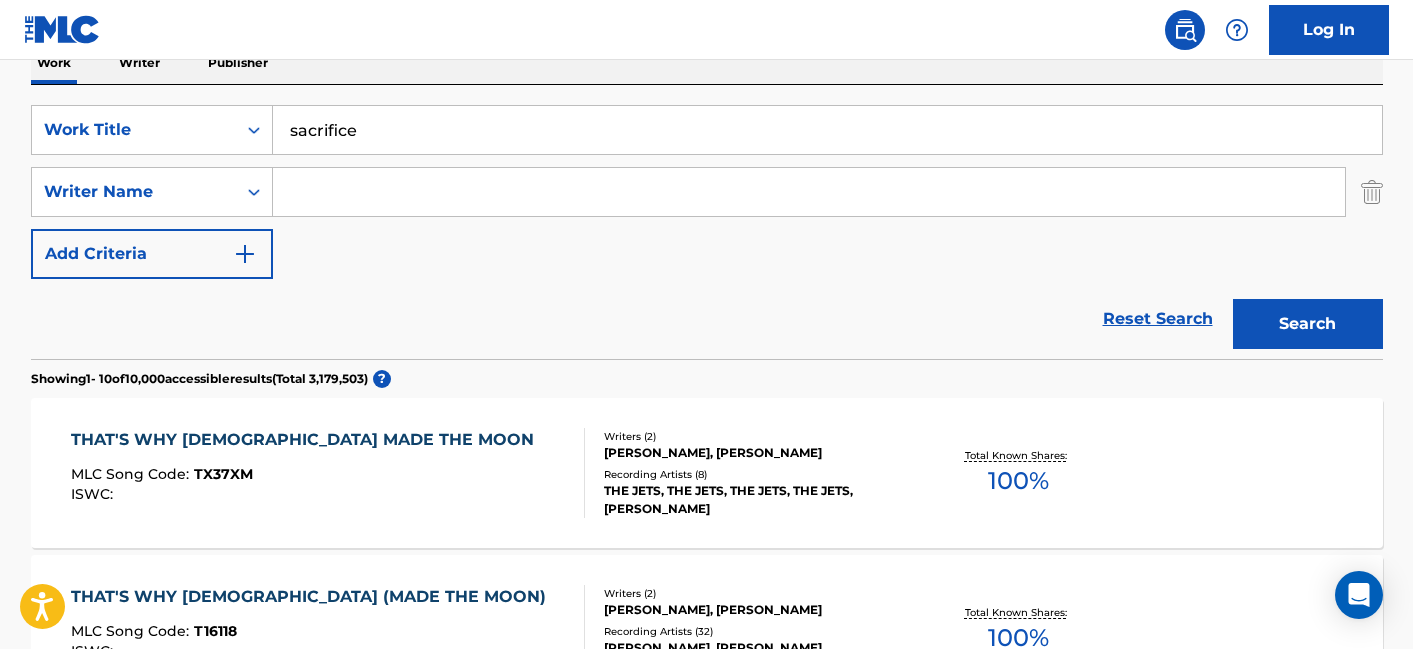 click on "SearchWithCriteria137b2bc8-035d-46b6-ac1d-992970f25329 Work Title sacrifice SearchWithCriteria7f2f2ad4-cfb6-42a9-887b-e4c343e9cb6d Writer Name Add Criteria" at bounding box center [707, 192] 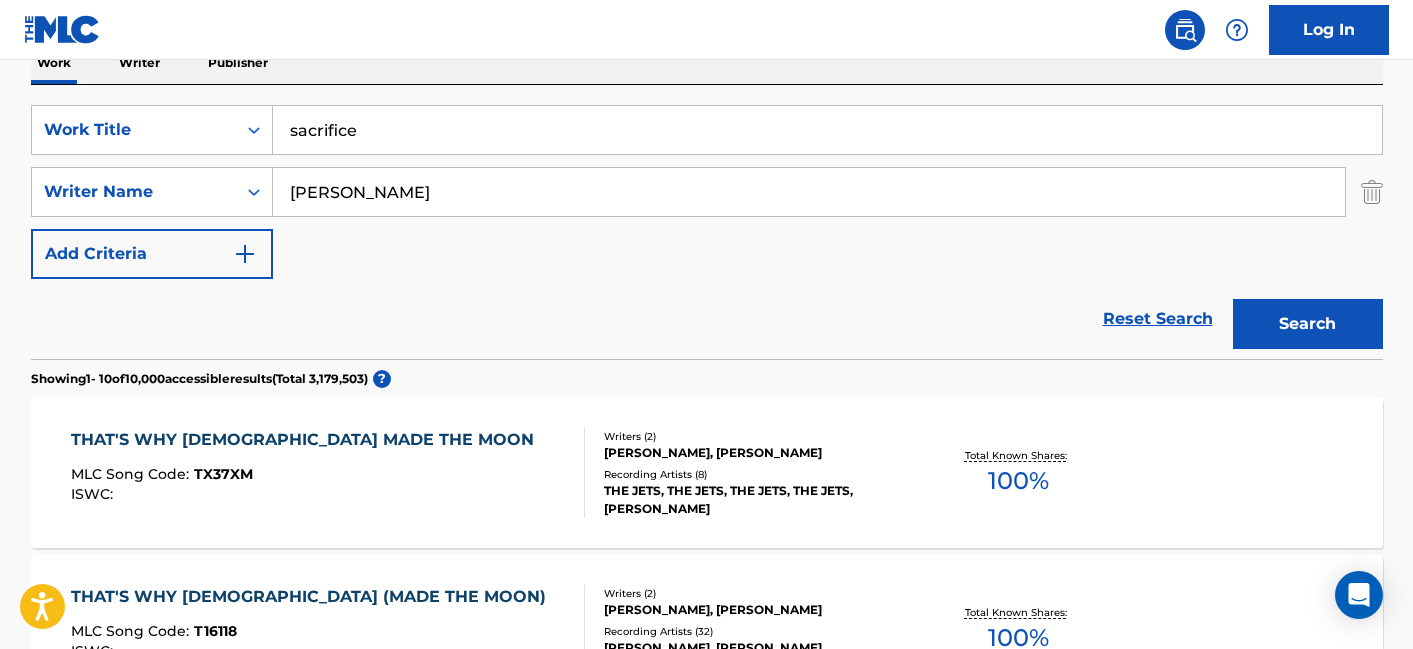 type on "chapman" 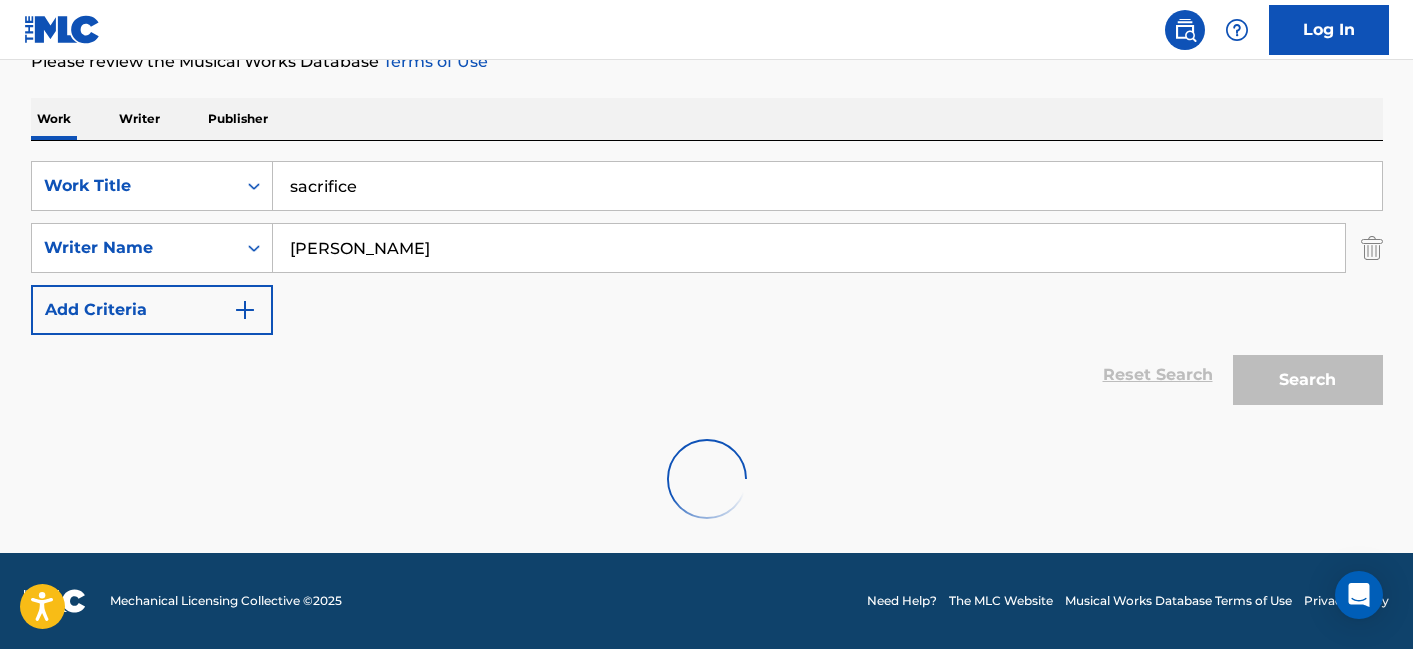 scroll, scrollTop: 340, scrollLeft: 0, axis: vertical 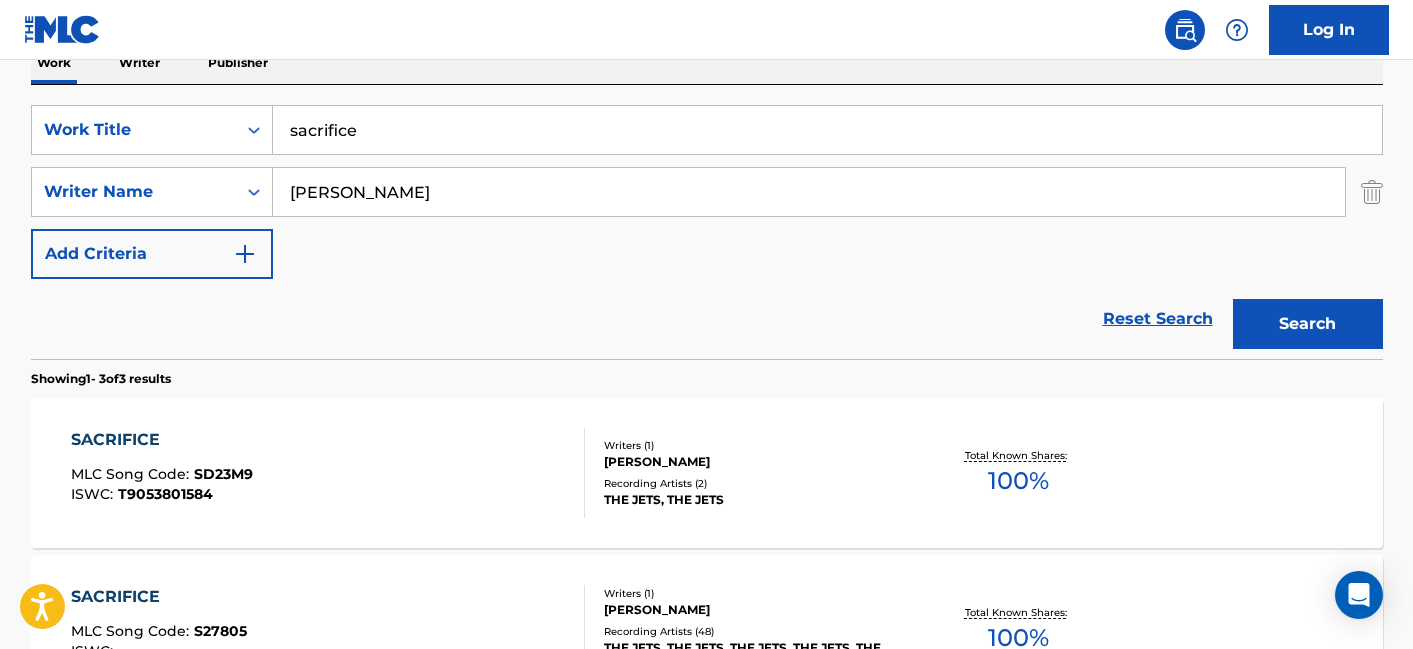 click on "SACRIFICE MLC Song Code : SD23M9 ISWC : T9053801584" at bounding box center [328, 473] 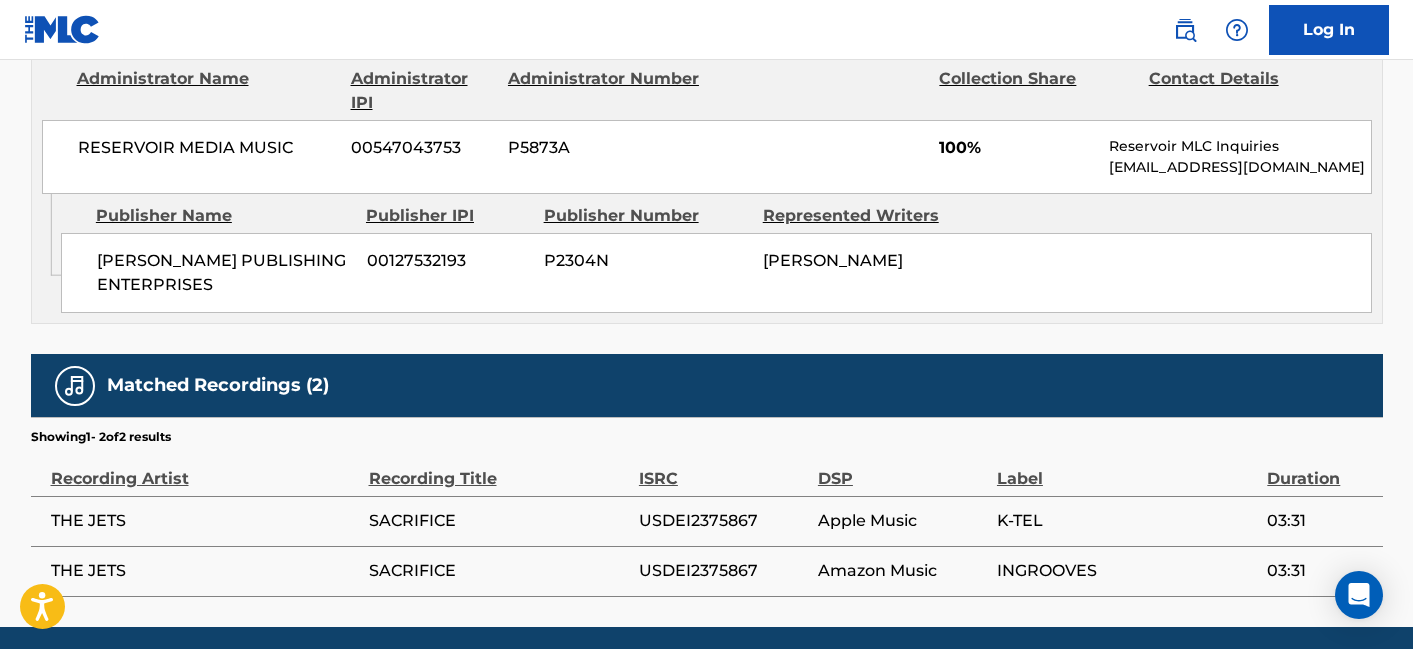 scroll, scrollTop: 968, scrollLeft: 0, axis: vertical 